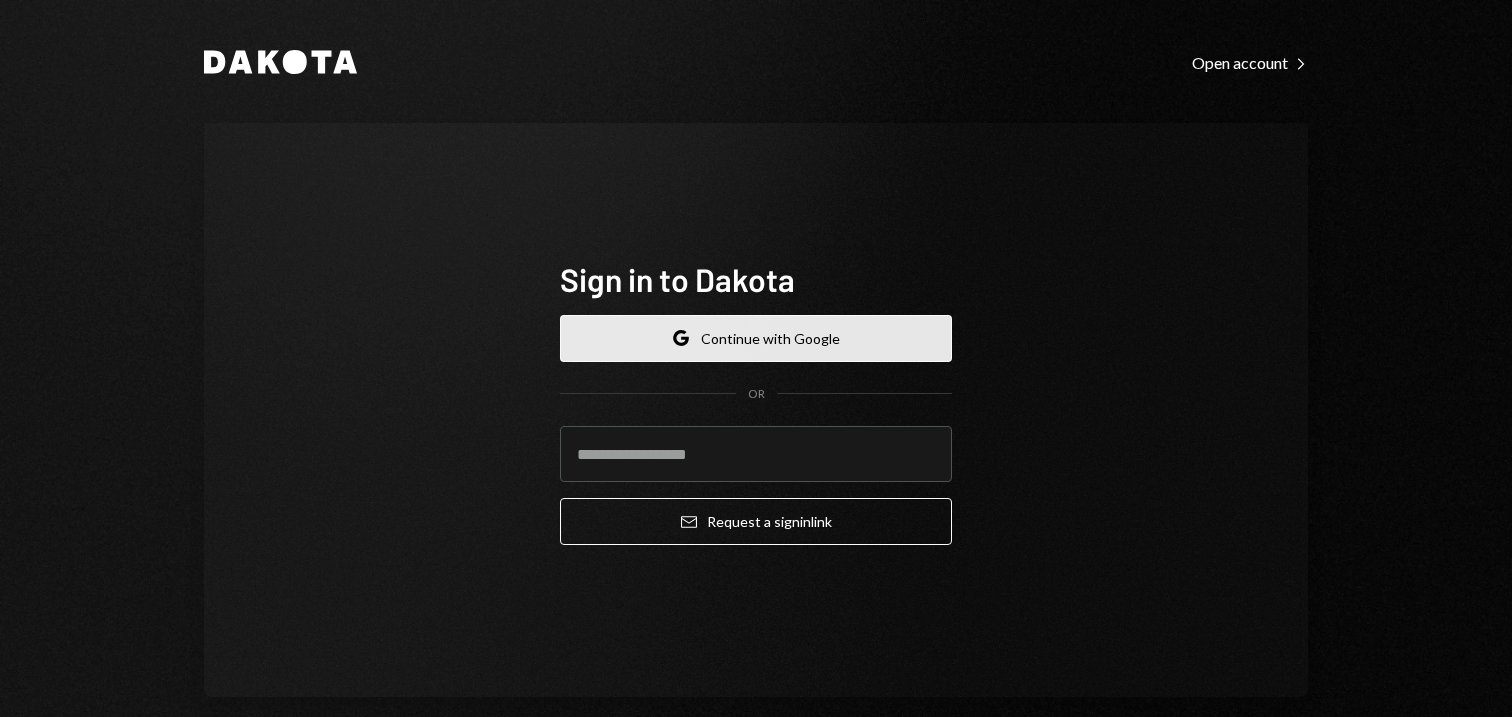 scroll, scrollTop: 0, scrollLeft: 0, axis: both 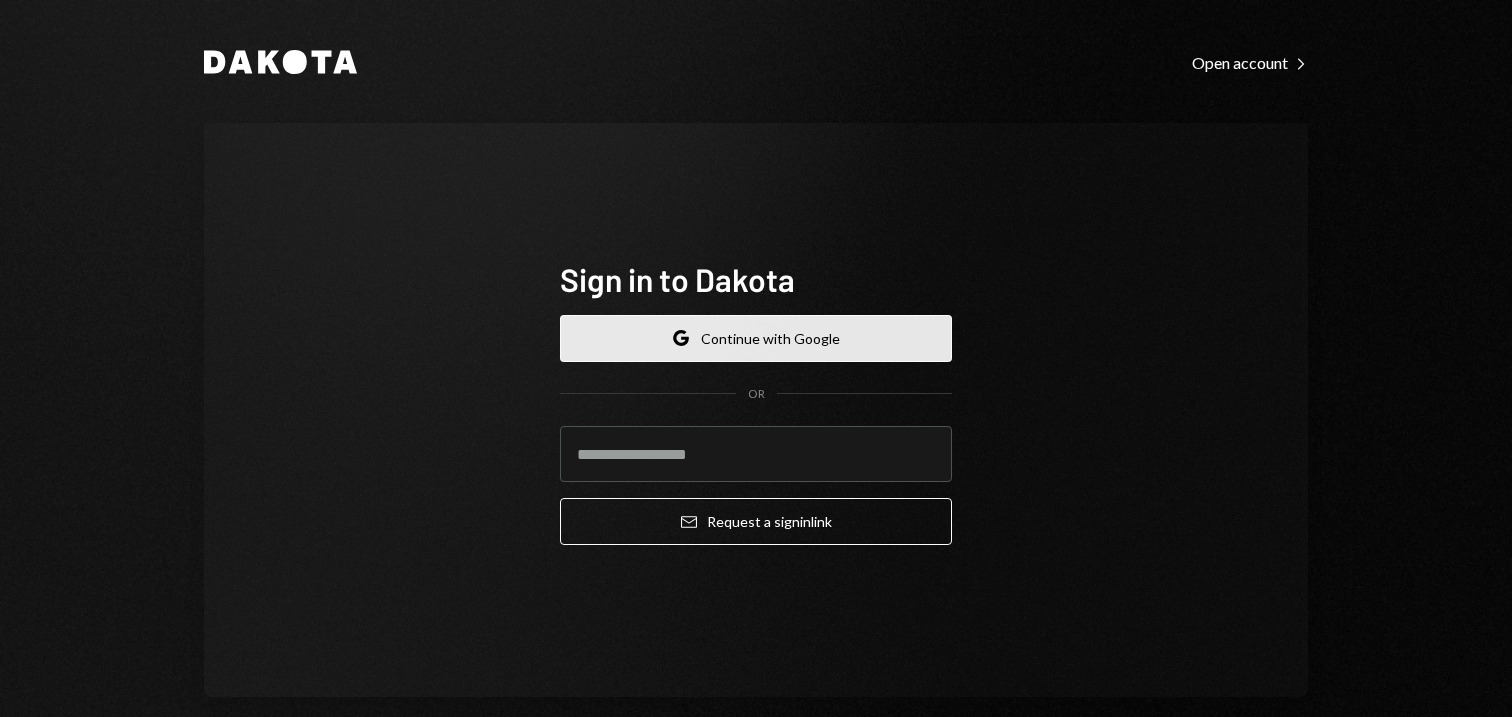 click on "Google  Continue with Google" at bounding box center [756, 338] 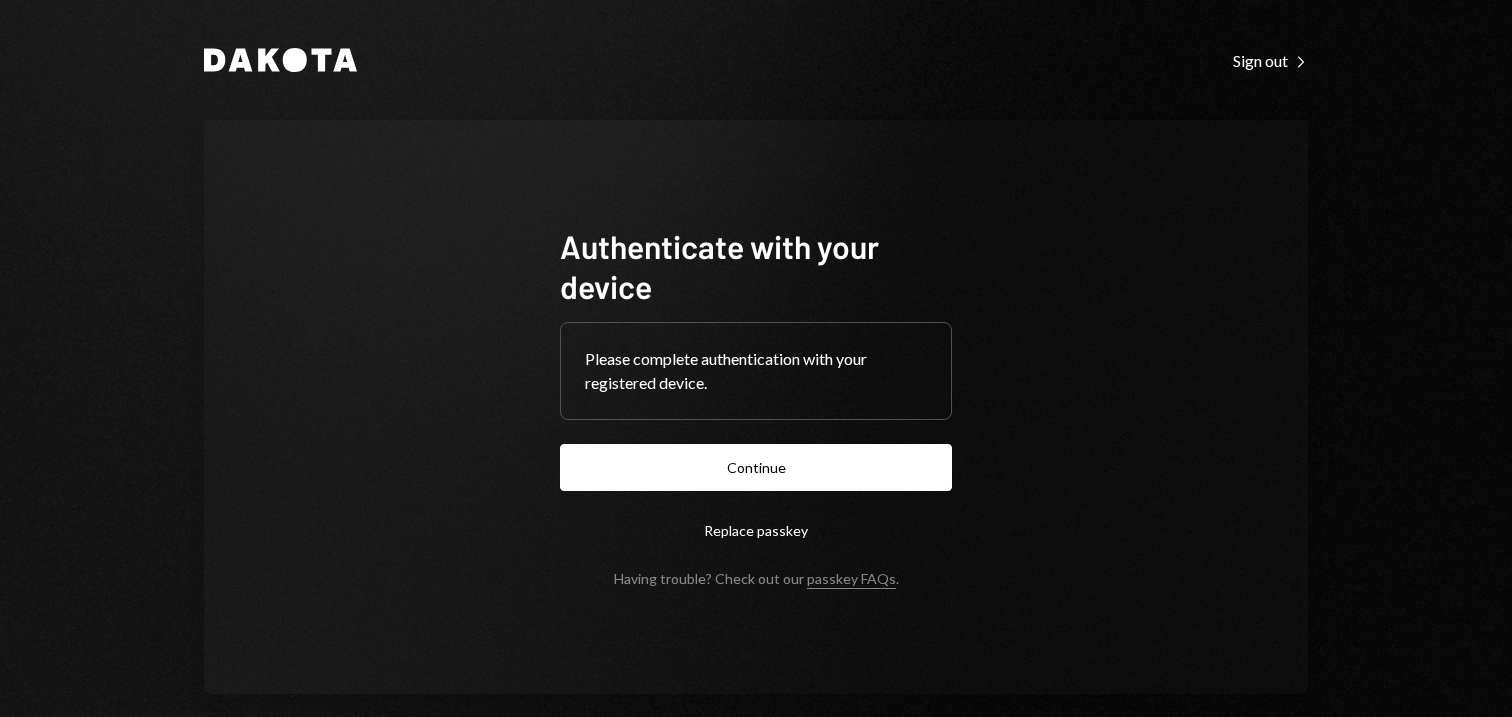 scroll, scrollTop: 0, scrollLeft: 0, axis: both 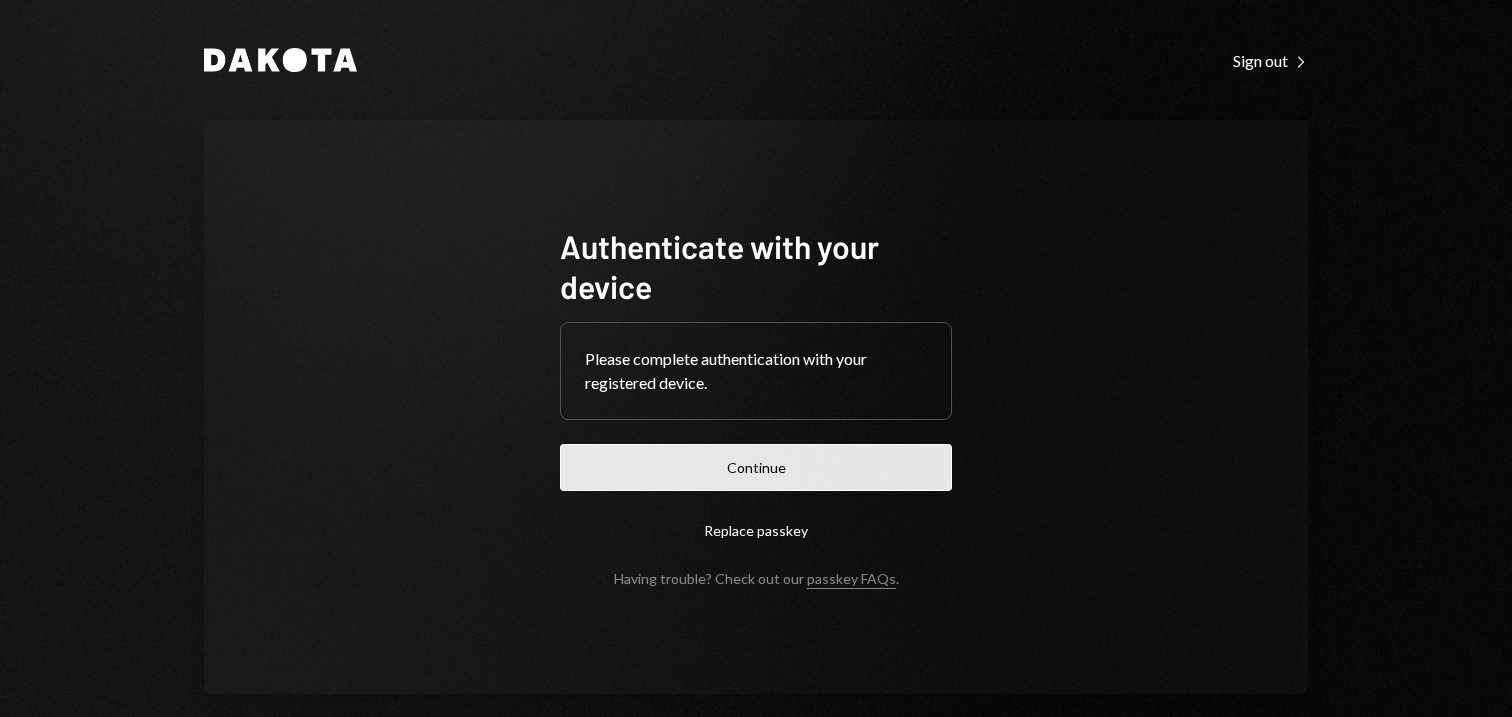 click on "Continue" at bounding box center [756, 467] 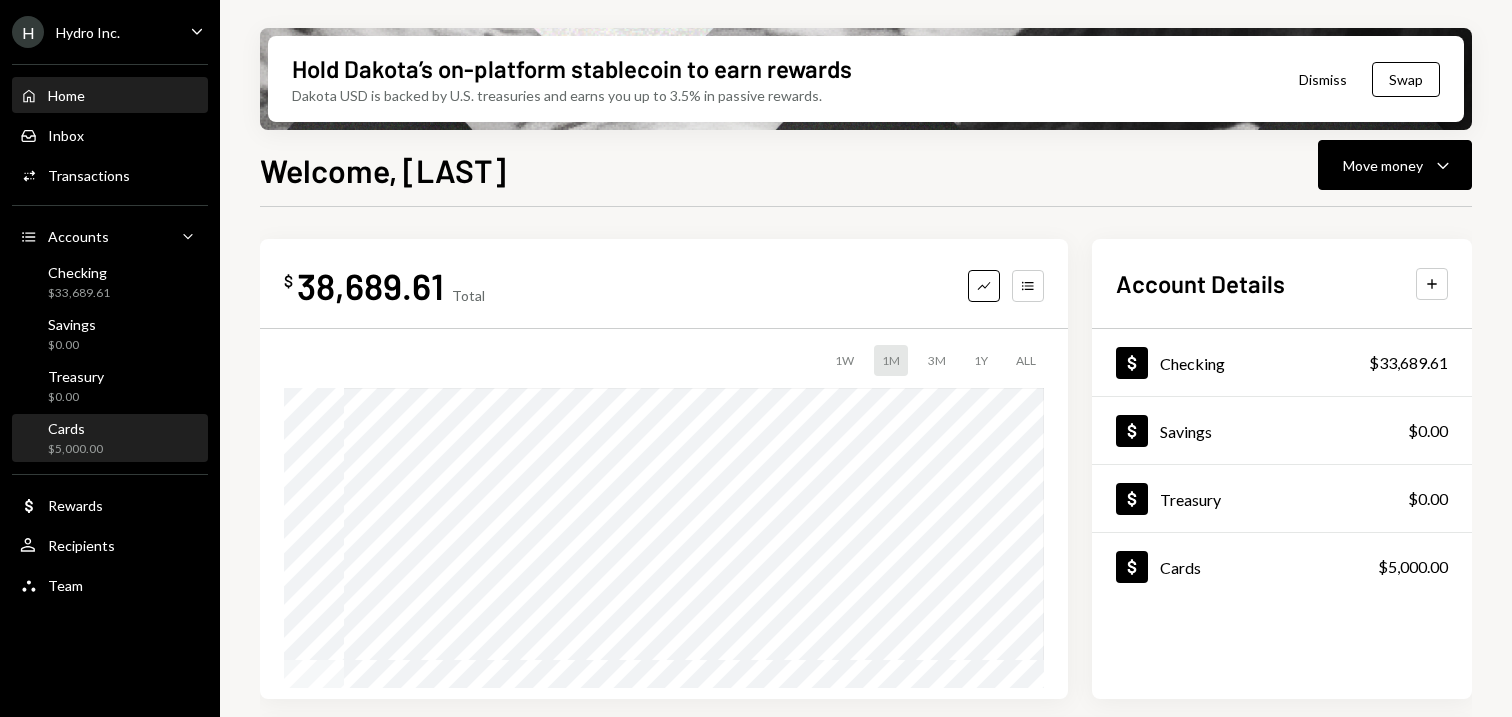 click on "Cards" at bounding box center (75, 428) 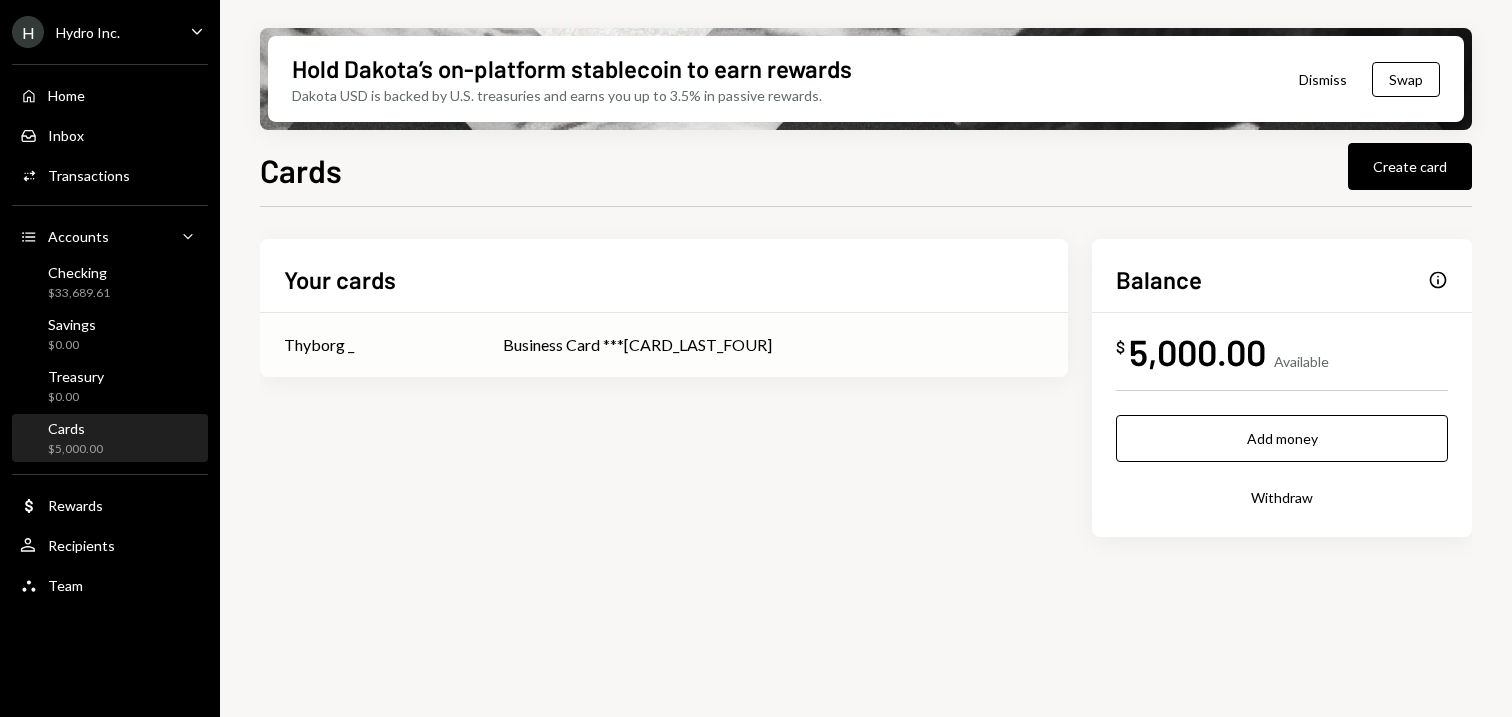click on "Business Card  ***[CARD_NUMBER]" at bounding box center (319, 345) 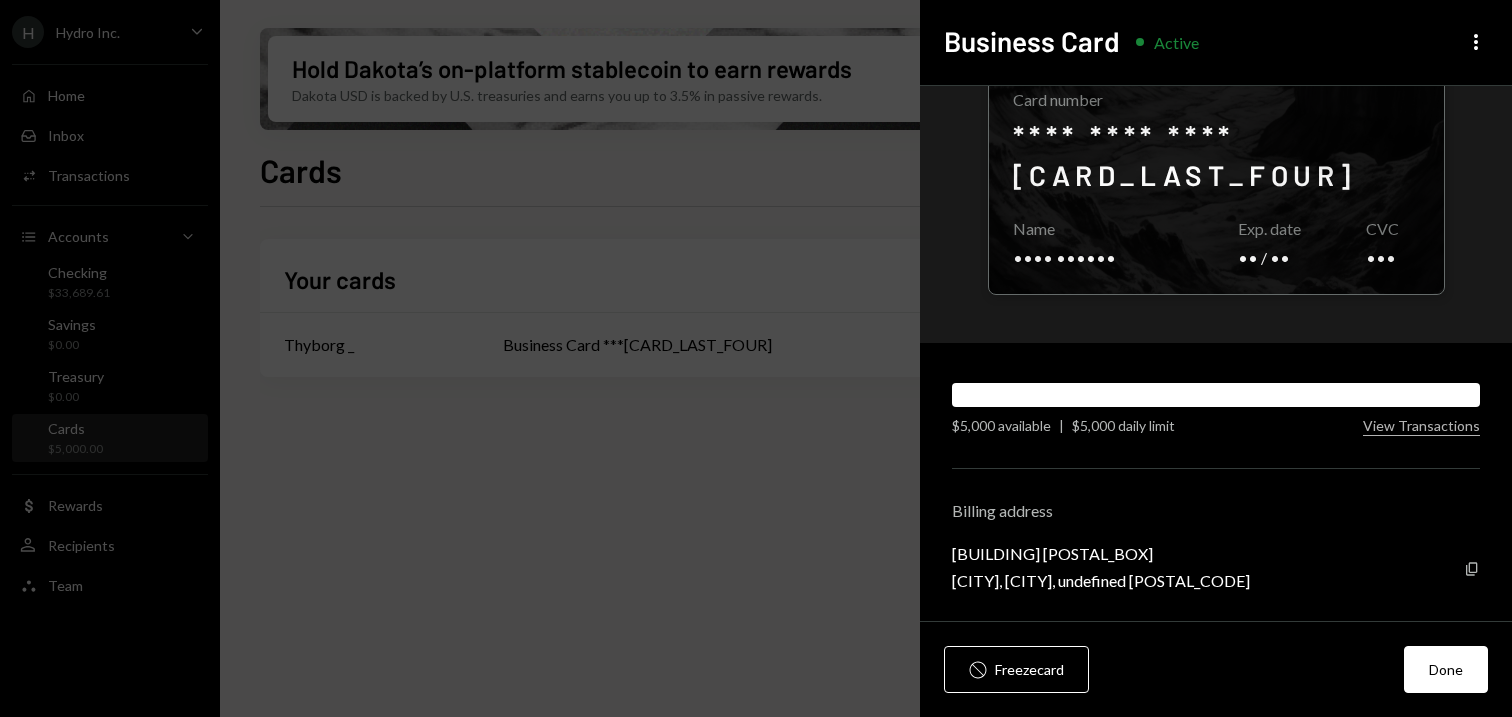 scroll, scrollTop: 0, scrollLeft: 0, axis: both 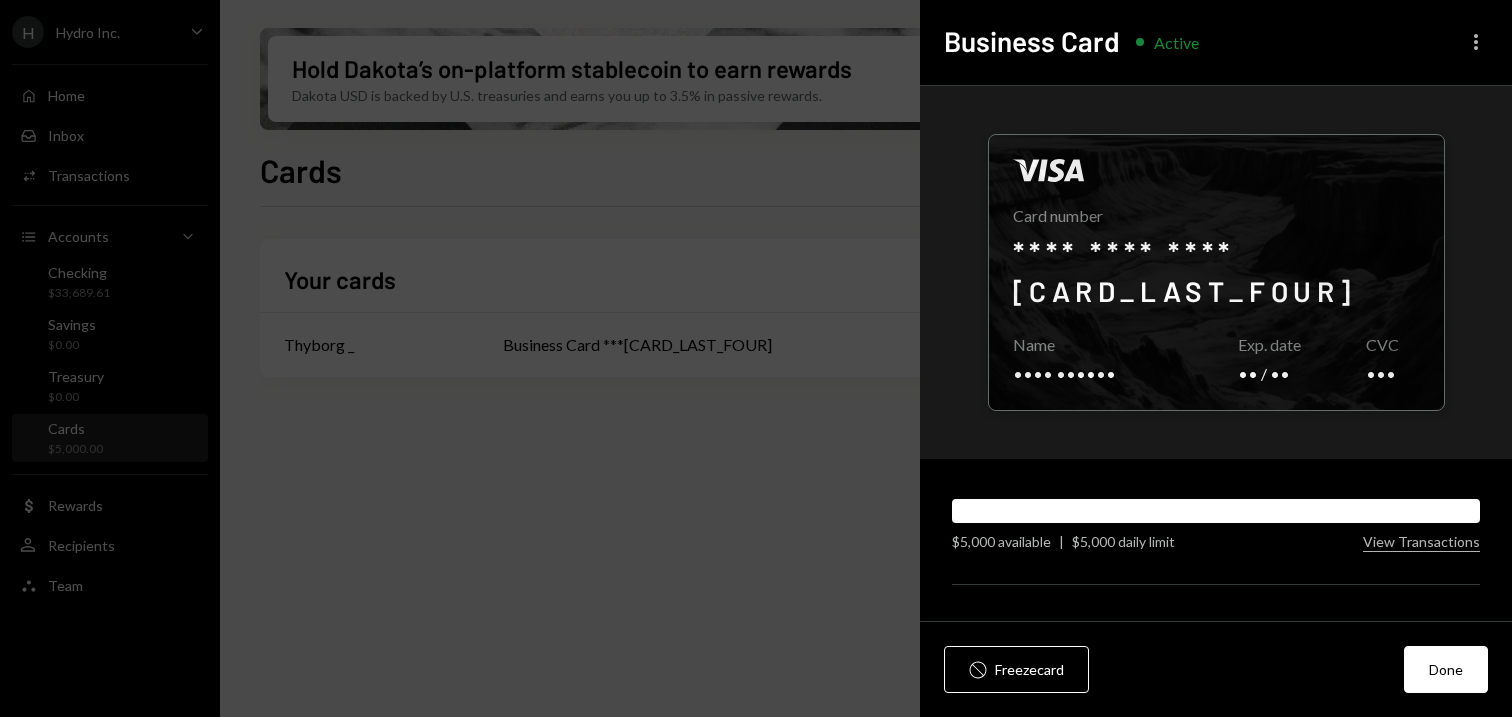 click on "More" at bounding box center [1476, 42] 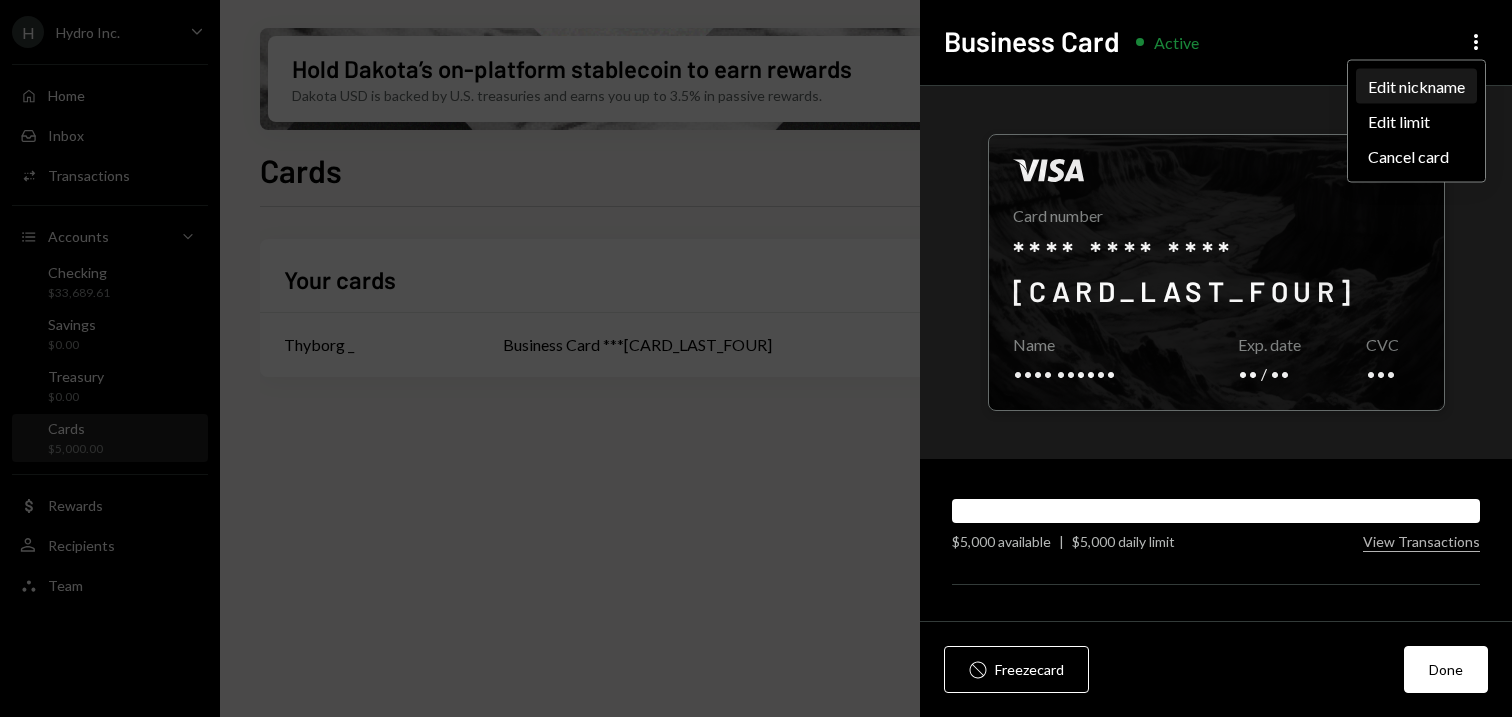 click on "Edit nickname" at bounding box center [1416, 86] 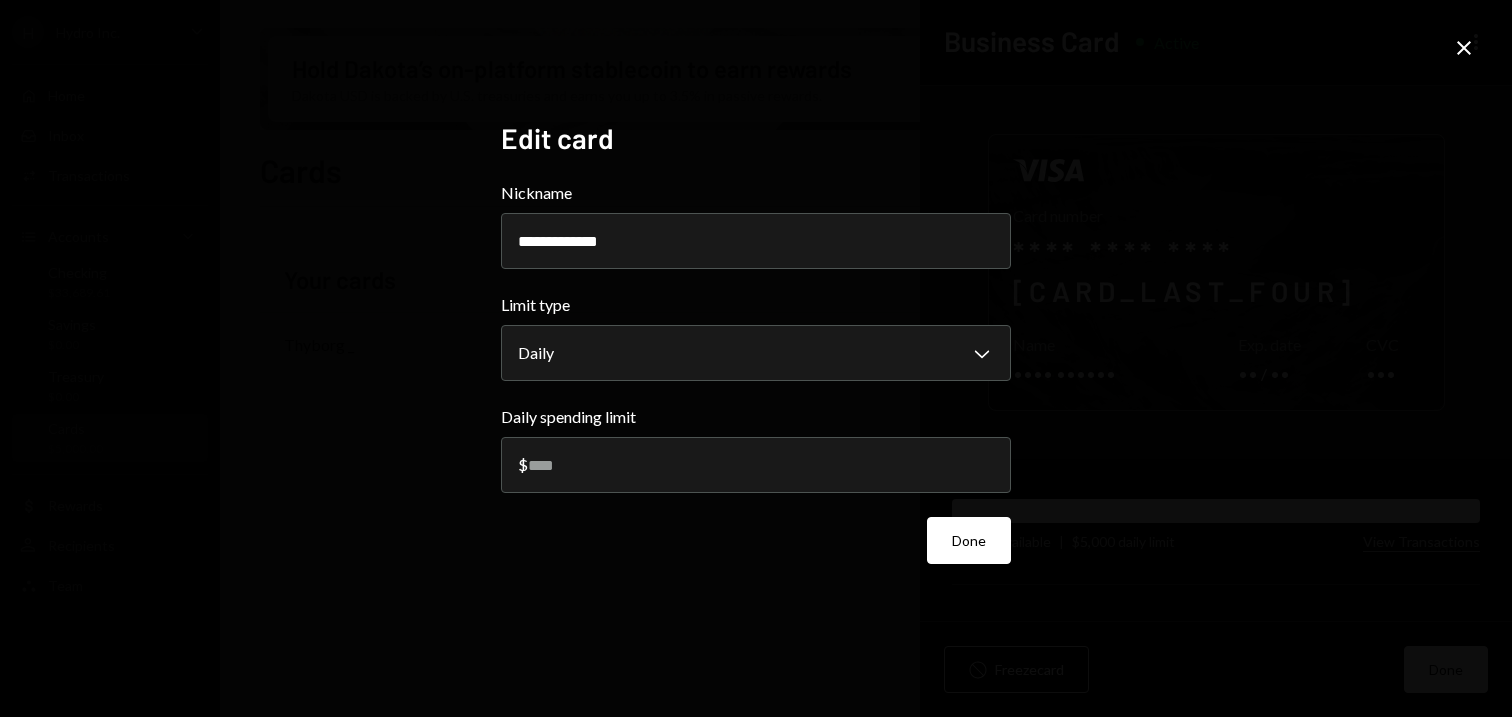 click on "Close" at bounding box center [1464, 48] 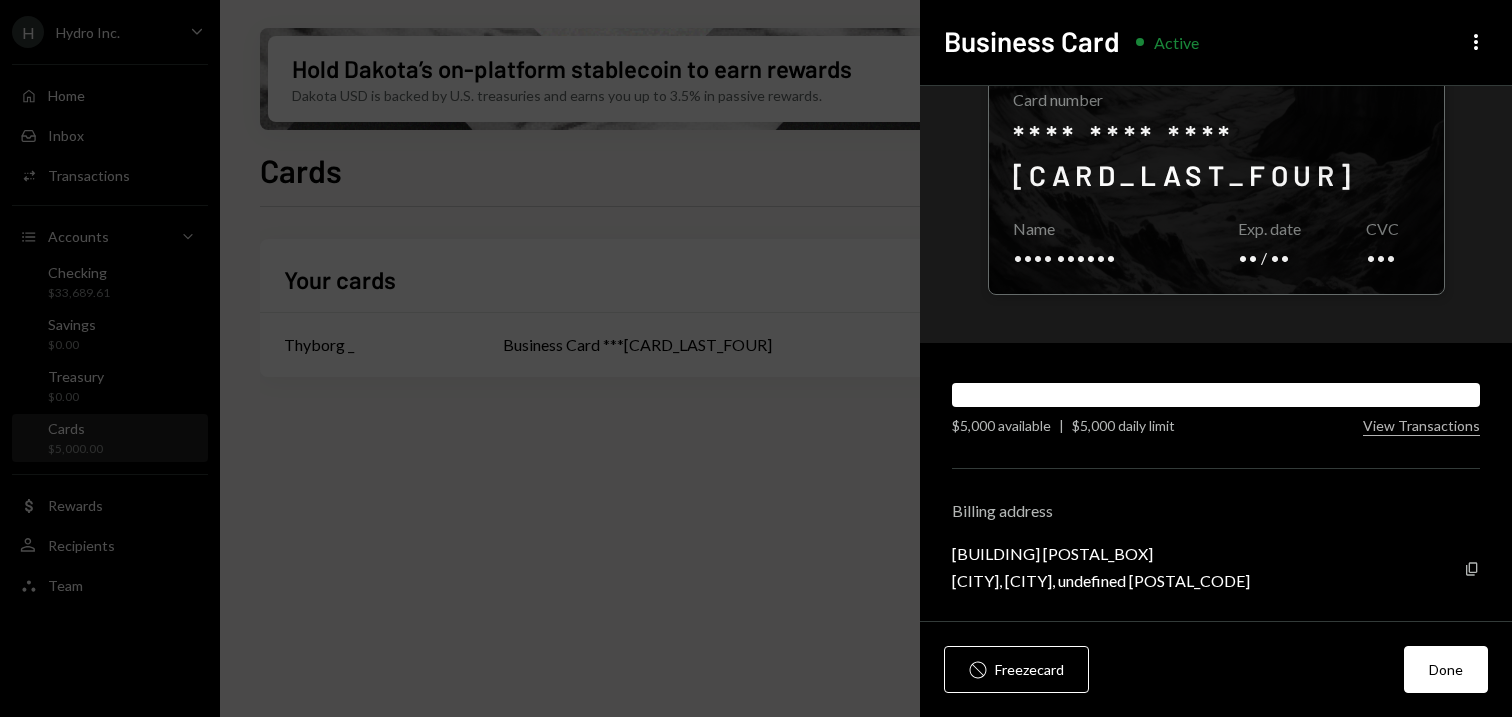 scroll, scrollTop: 0, scrollLeft: 0, axis: both 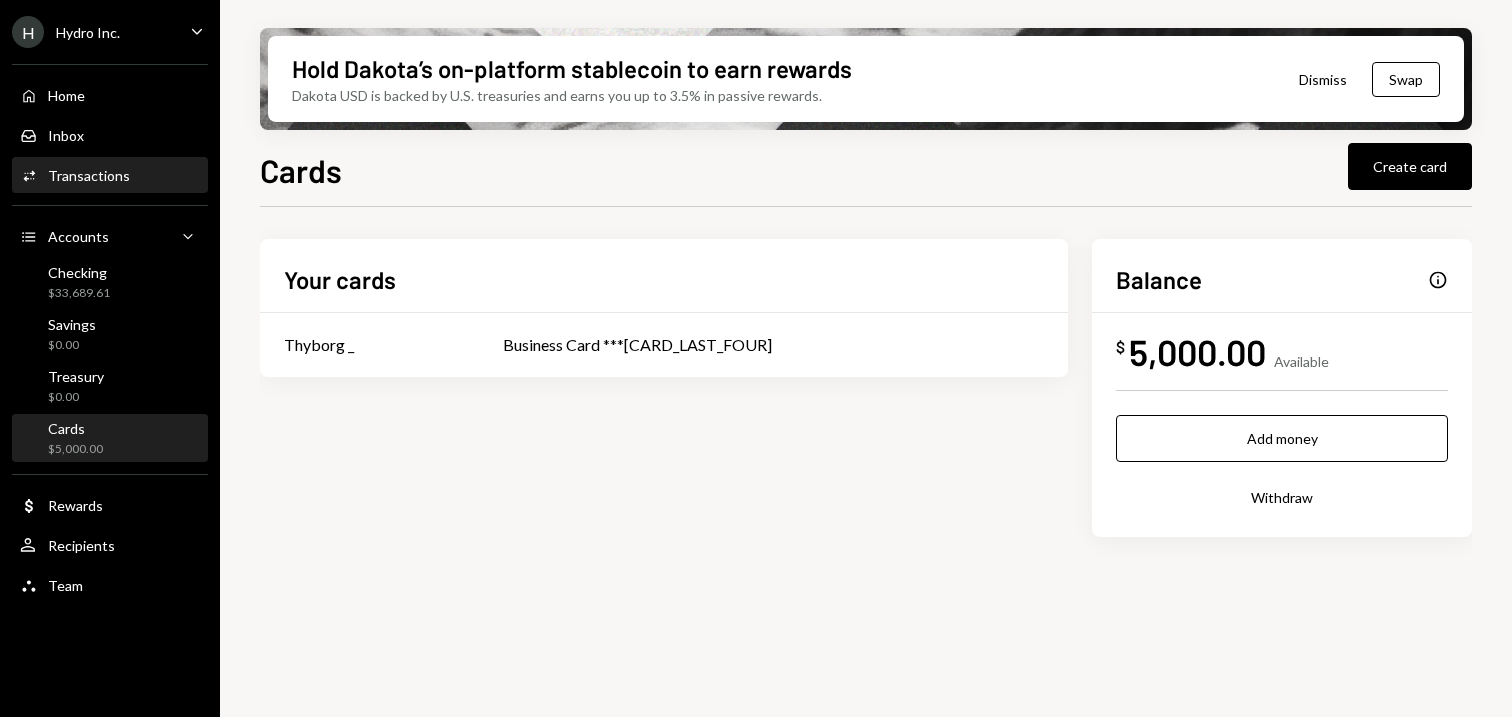 click on "Transactions" at bounding box center [89, 175] 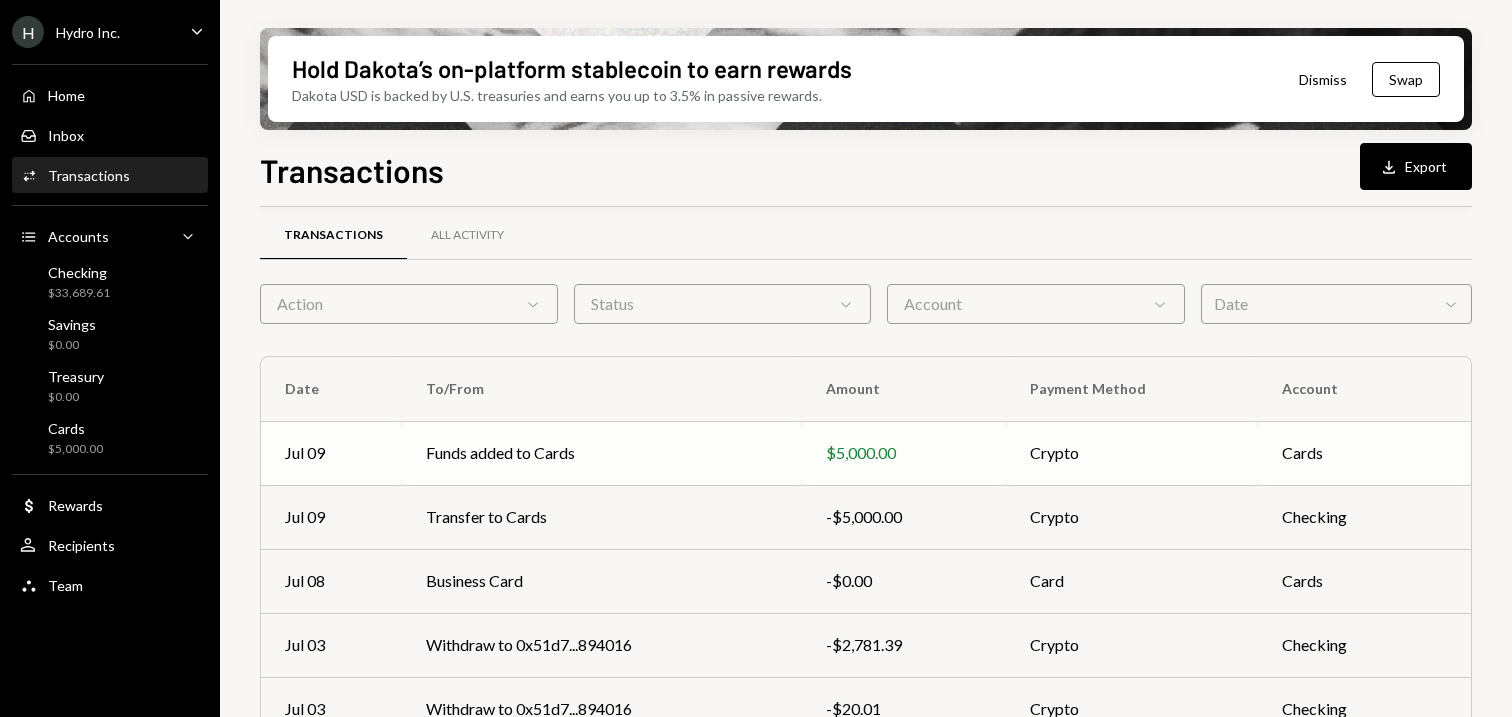 scroll, scrollTop: 0, scrollLeft: 0, axis: both 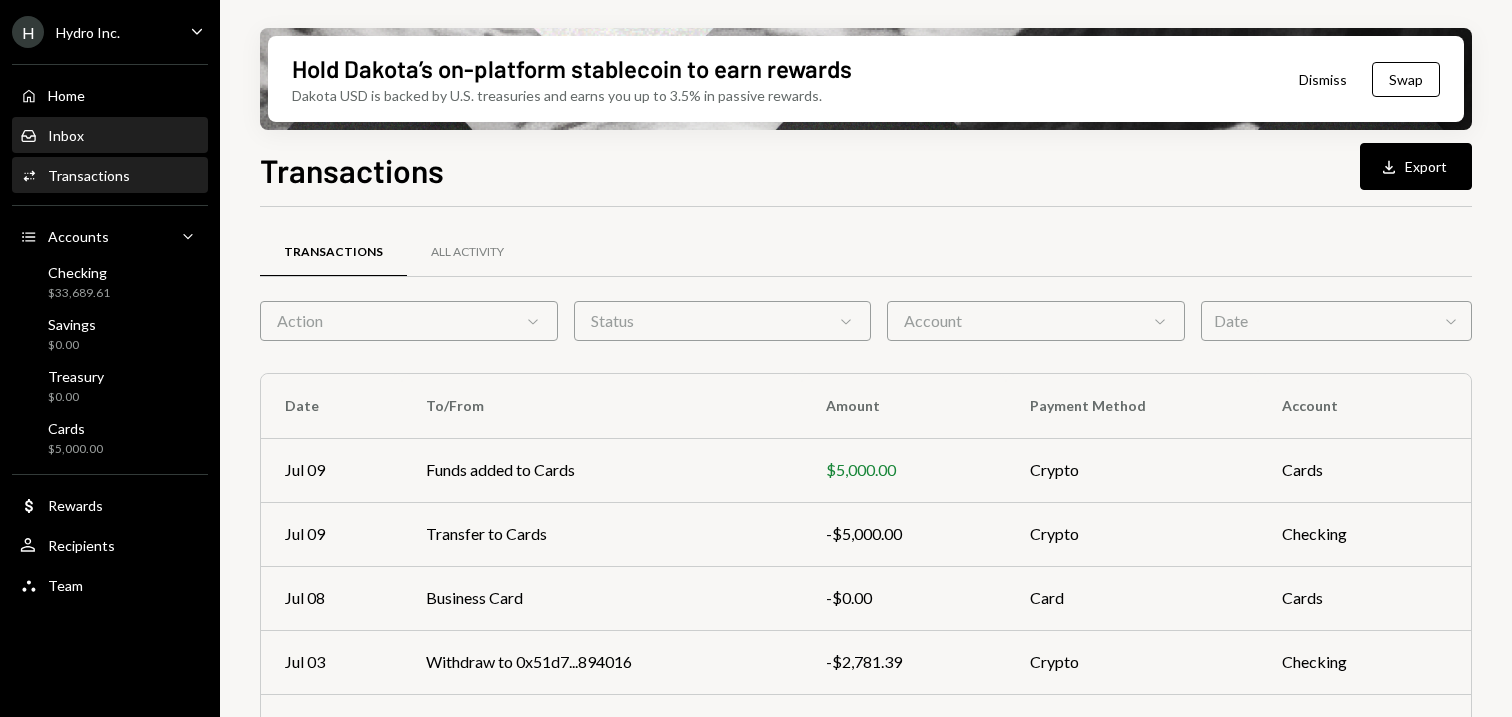 click on "Inbox Inbox" at bounding box center [110, 136] 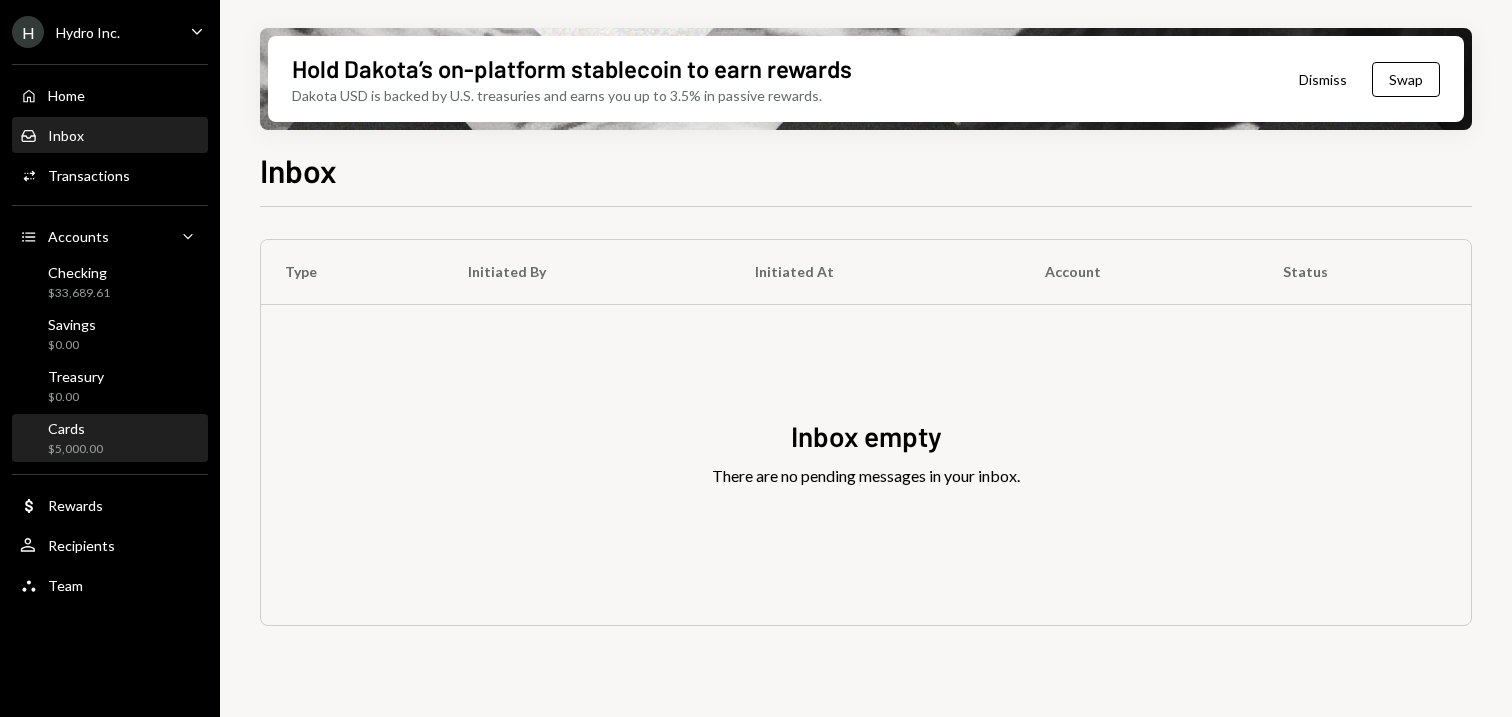 click on "Cards $5,000.00" at bounding box center [75, 439] 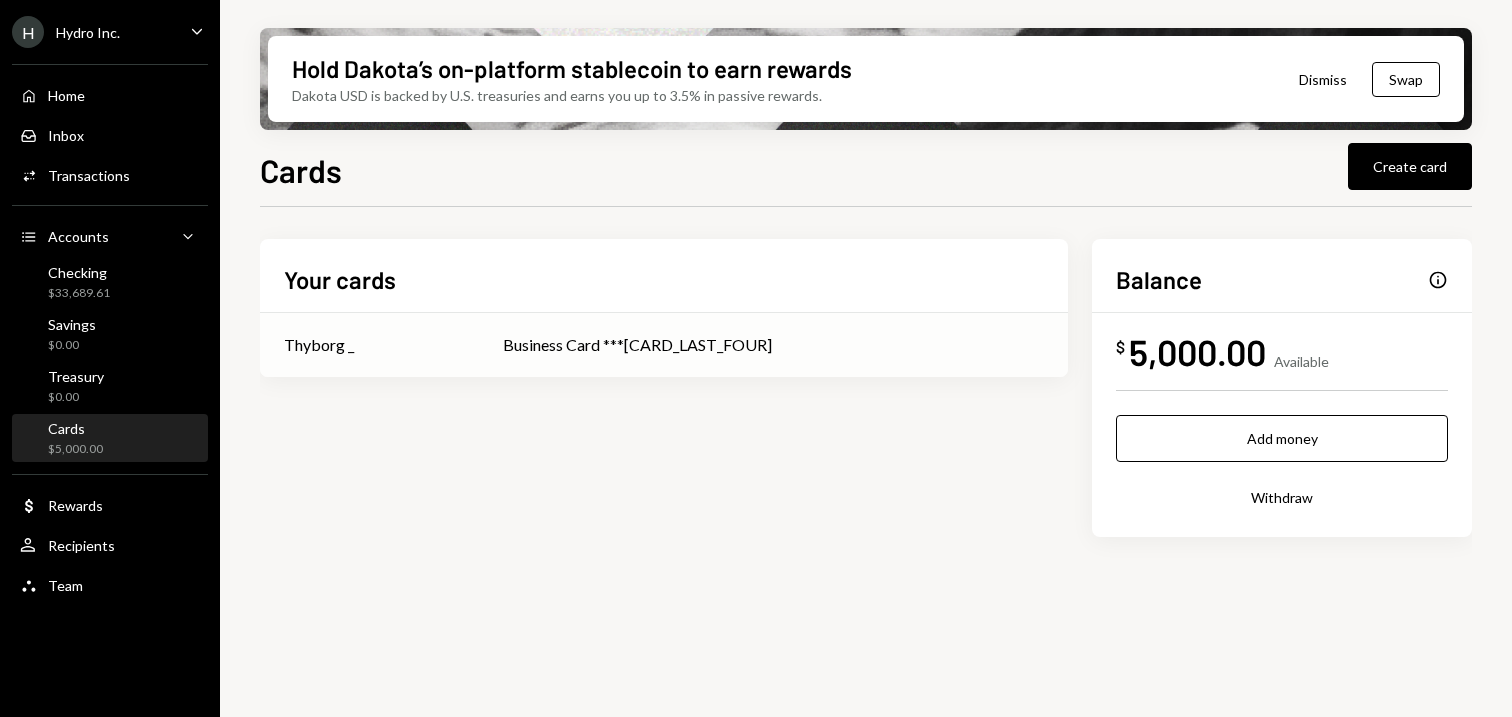 click on "Business Card  ***[CARD_NUMBER]" at bounding box center [773, 345] 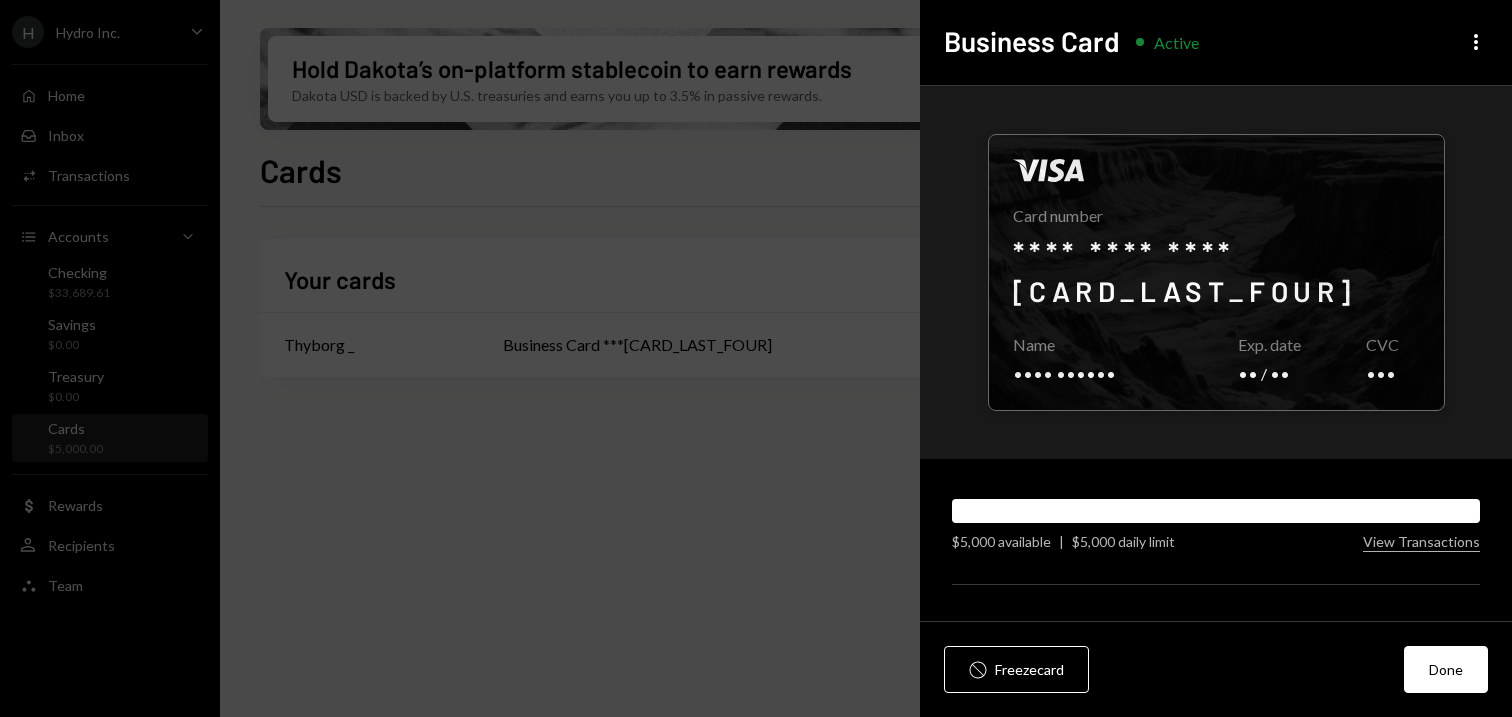 scroll, scrollTop: 0, scrollLeft: 0, axis: both 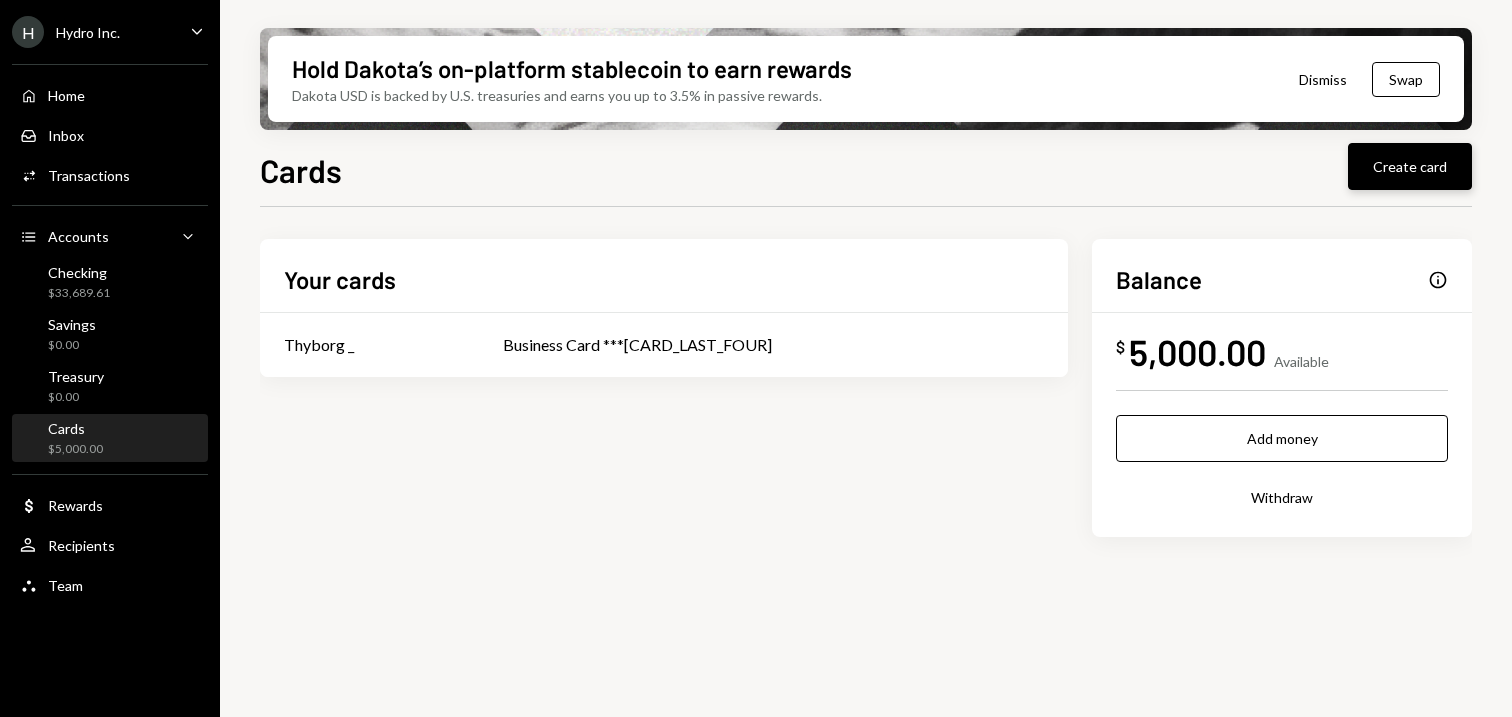 click on "Create card" at bounding box center [1410, 166] 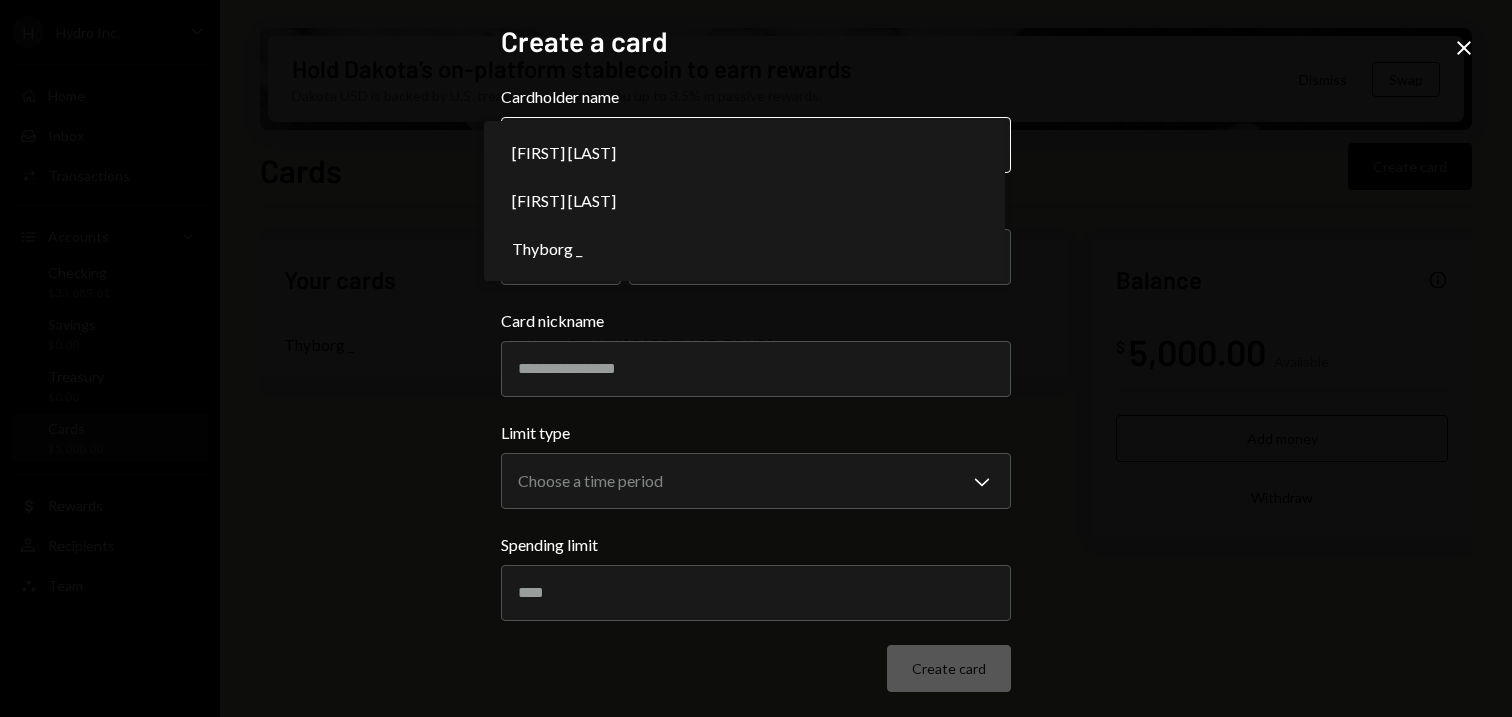 click on "**********" at bounding box center [756, 358] 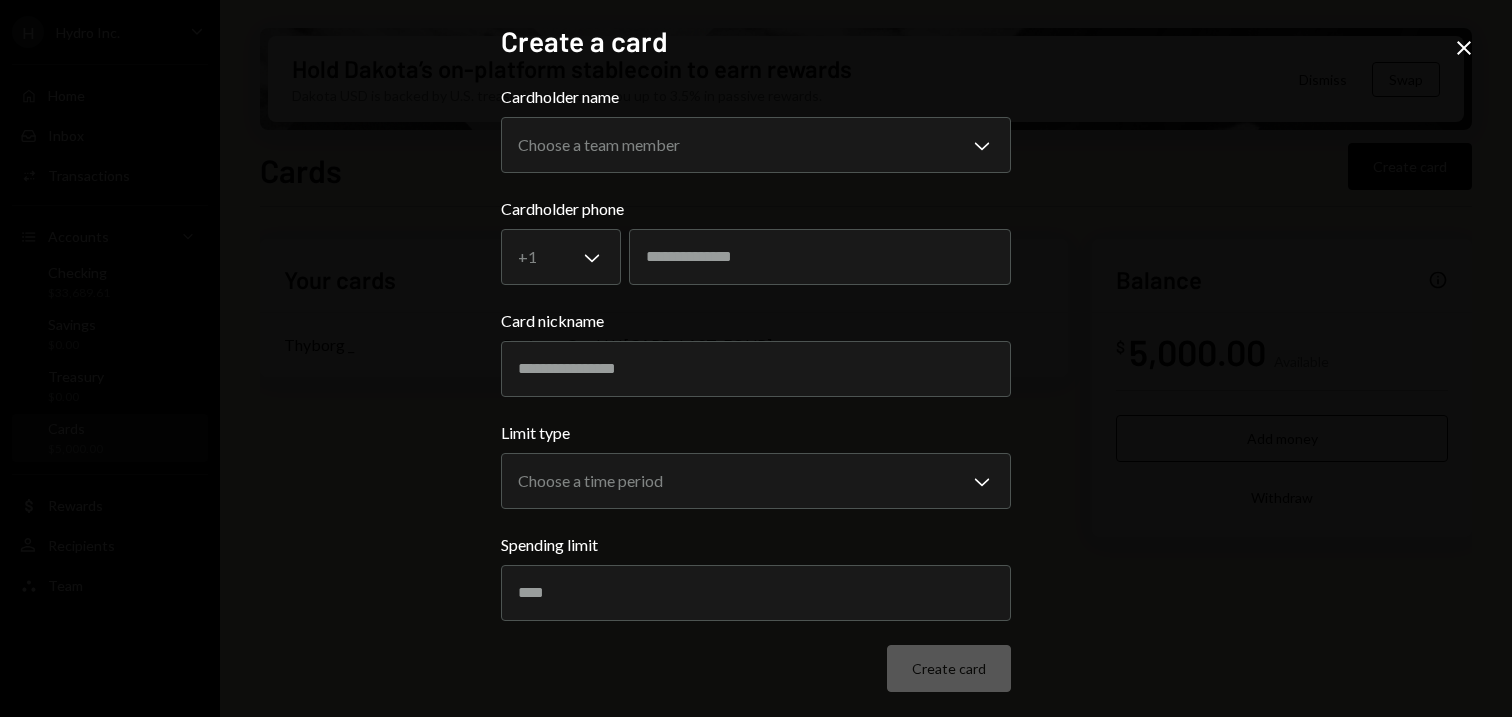click on "**********" at bounding box center [756, 358] 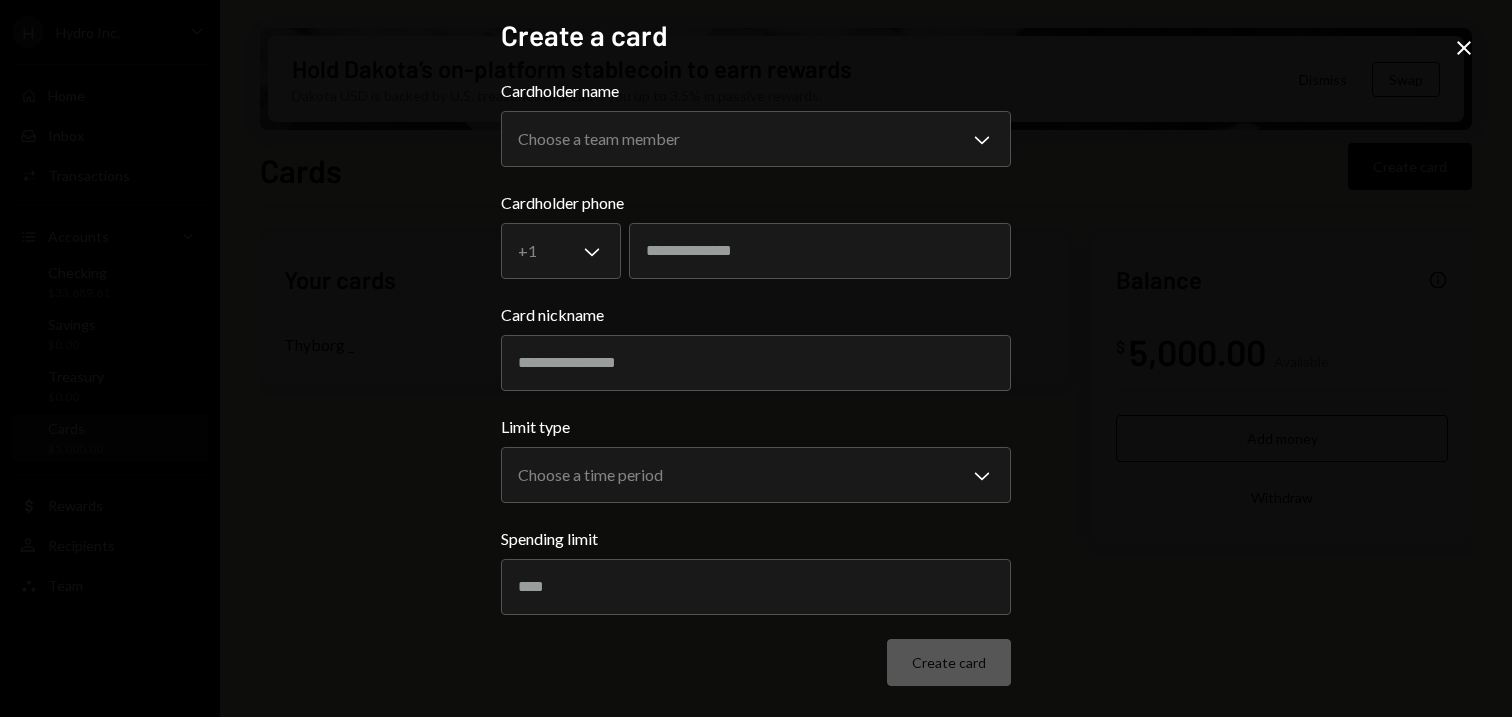 scroll, scrollTop: 0, scrollLeft: 0, axis: both 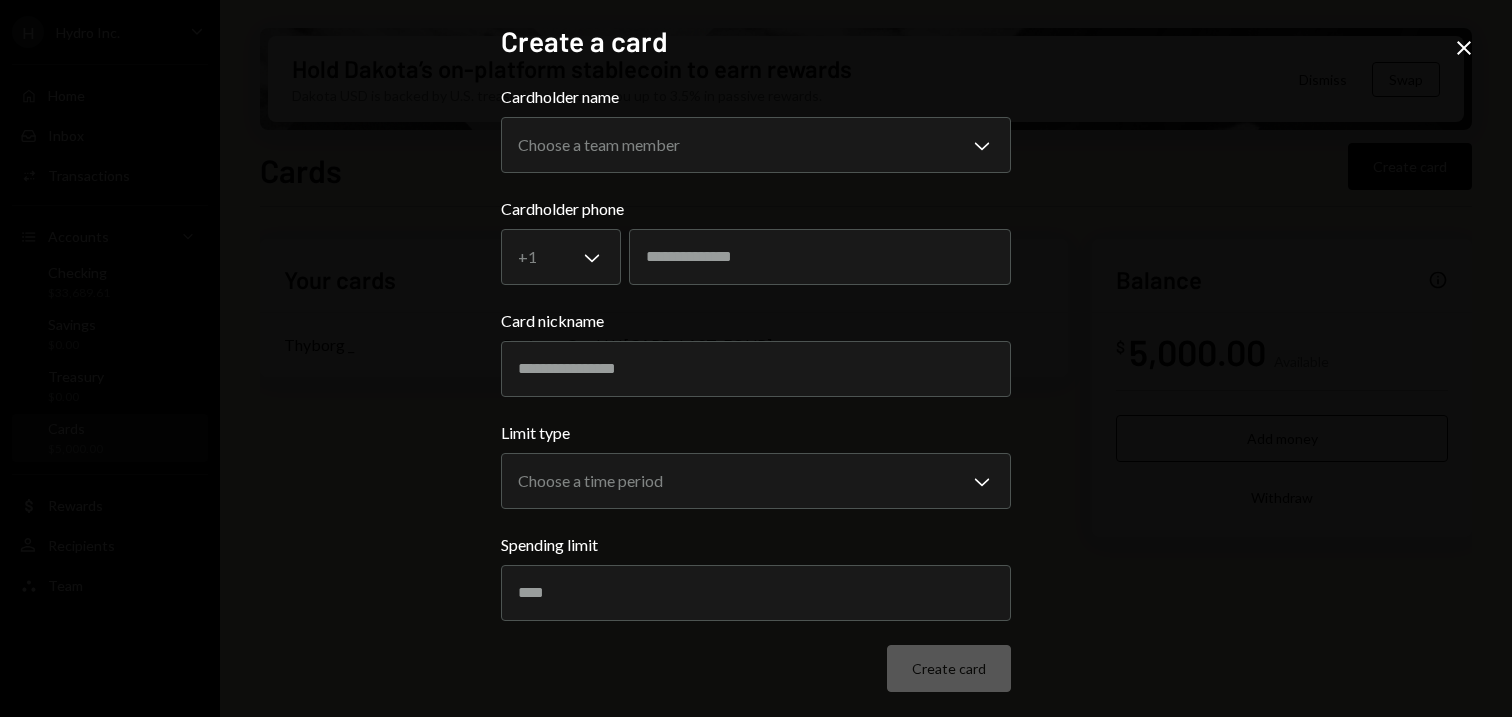 click at bounding box center (1464, 48) 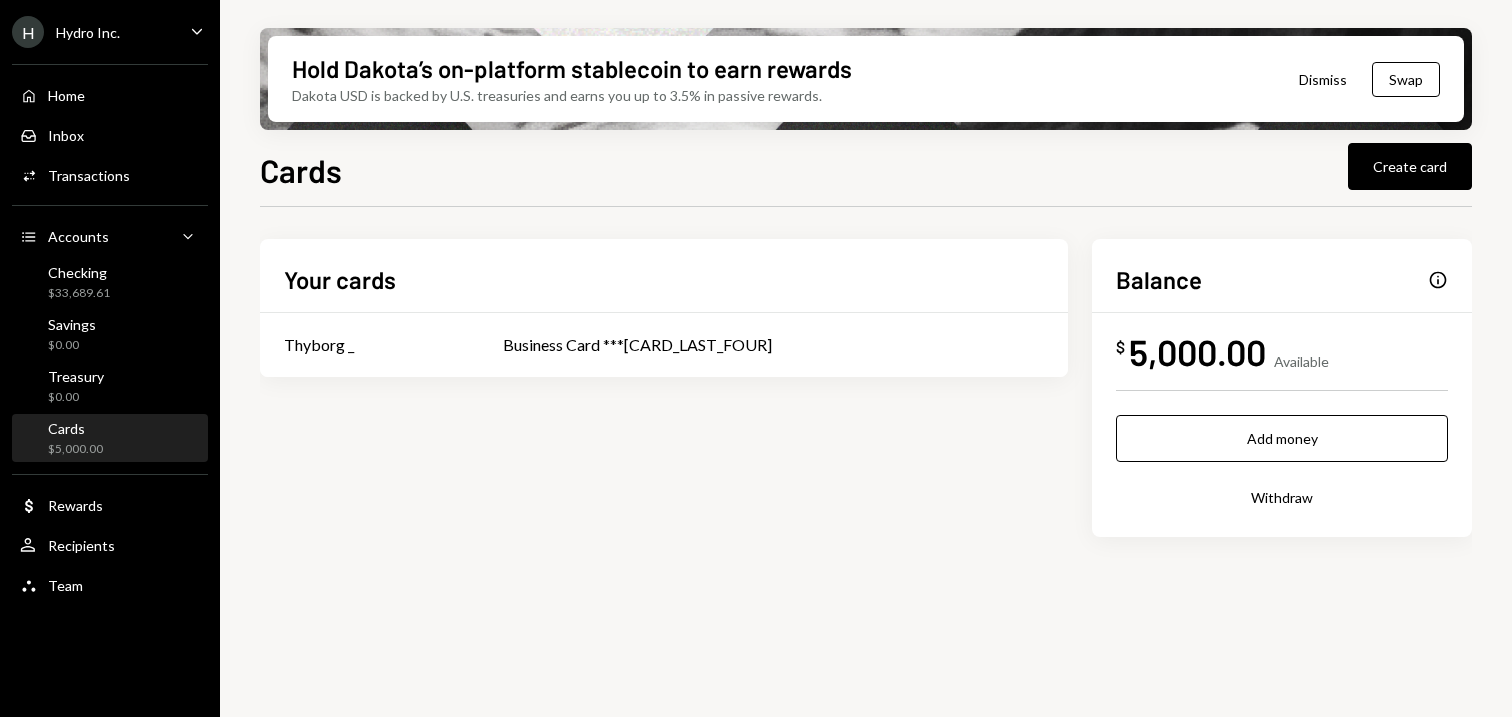 click on "Home Home Inbox Inbox Activities Transactions Accounts Accounts Caret Down Checking $33,689.61 Savings $0.00 Treasury $0.00 Cards $5,000.00 Dollar Rewards User Recipients Team Team" at bounding box center [110, 329] 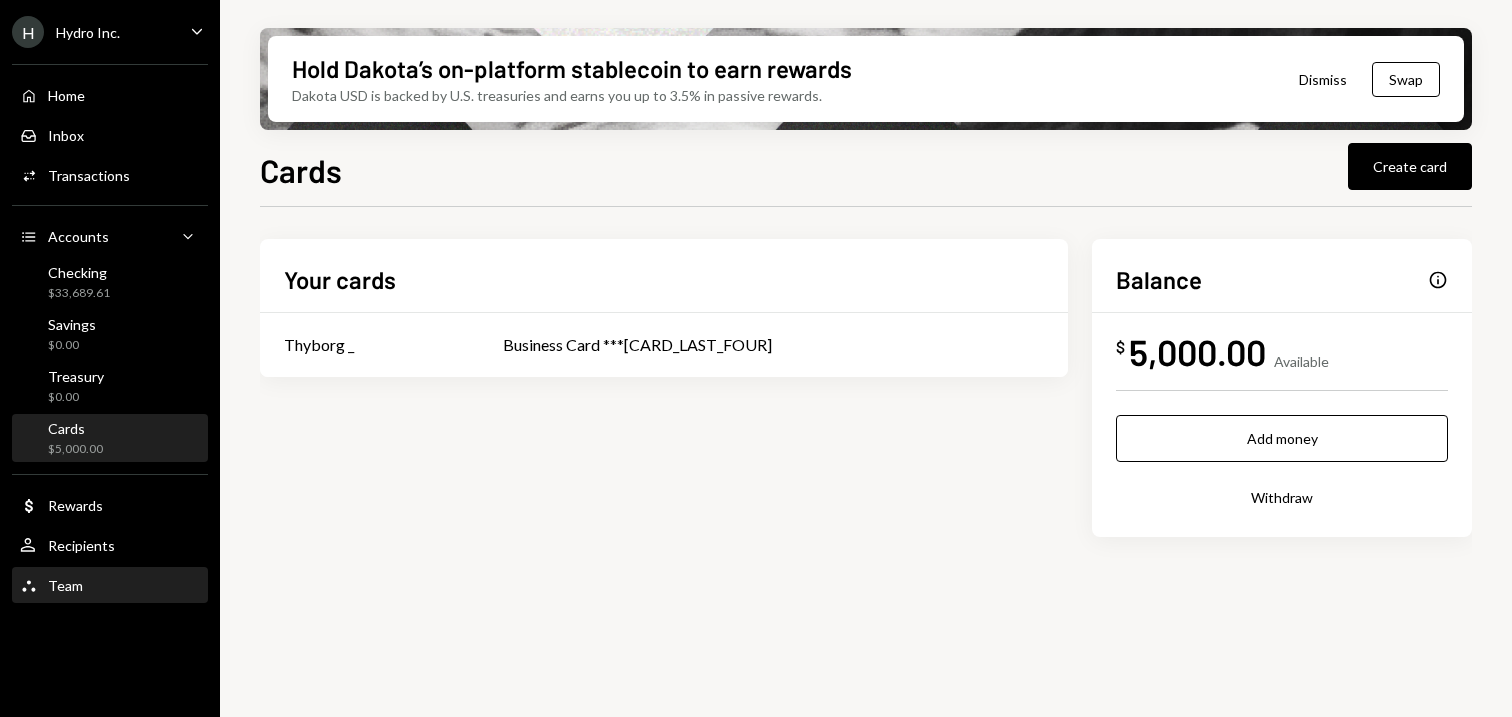 click on "Team Team" at bounding box center (110, 586) 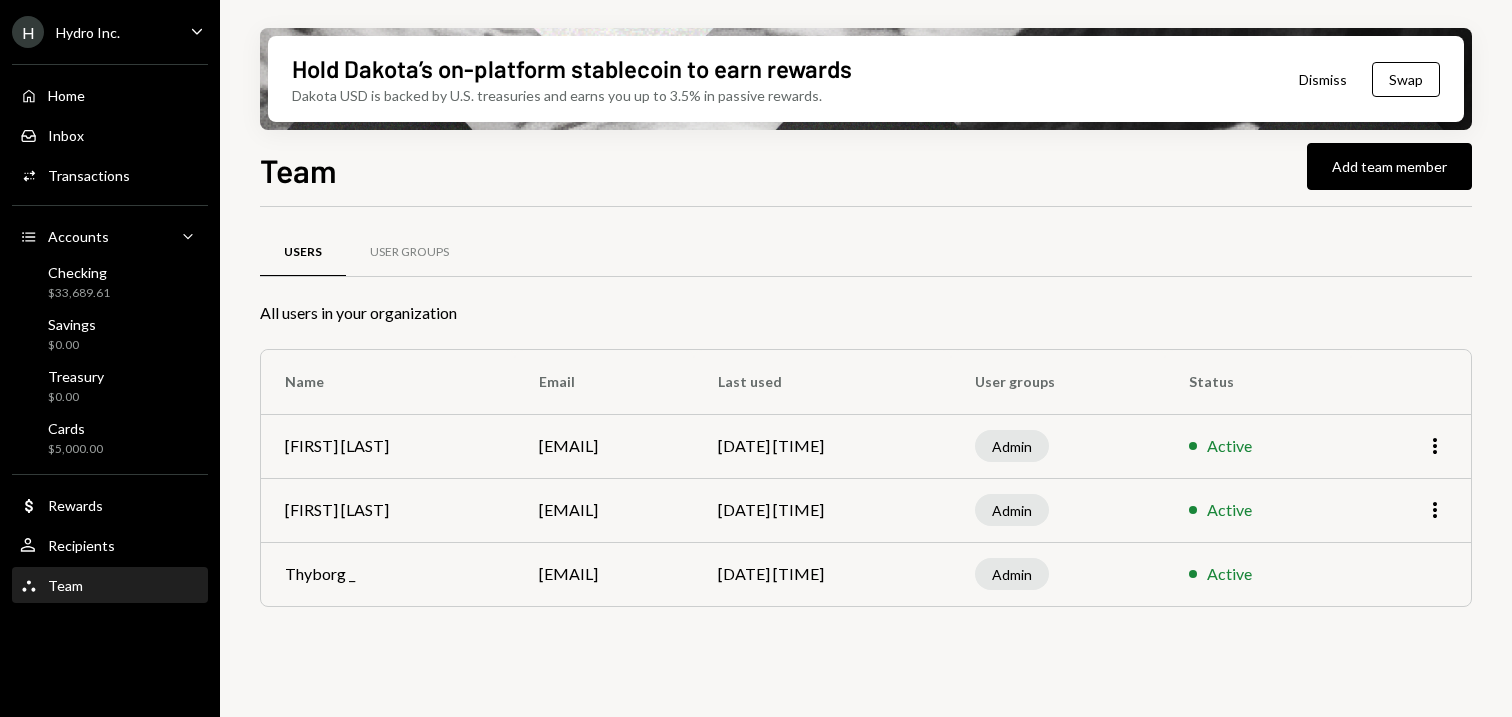 click on "More" at bounding box center (1411, 446) 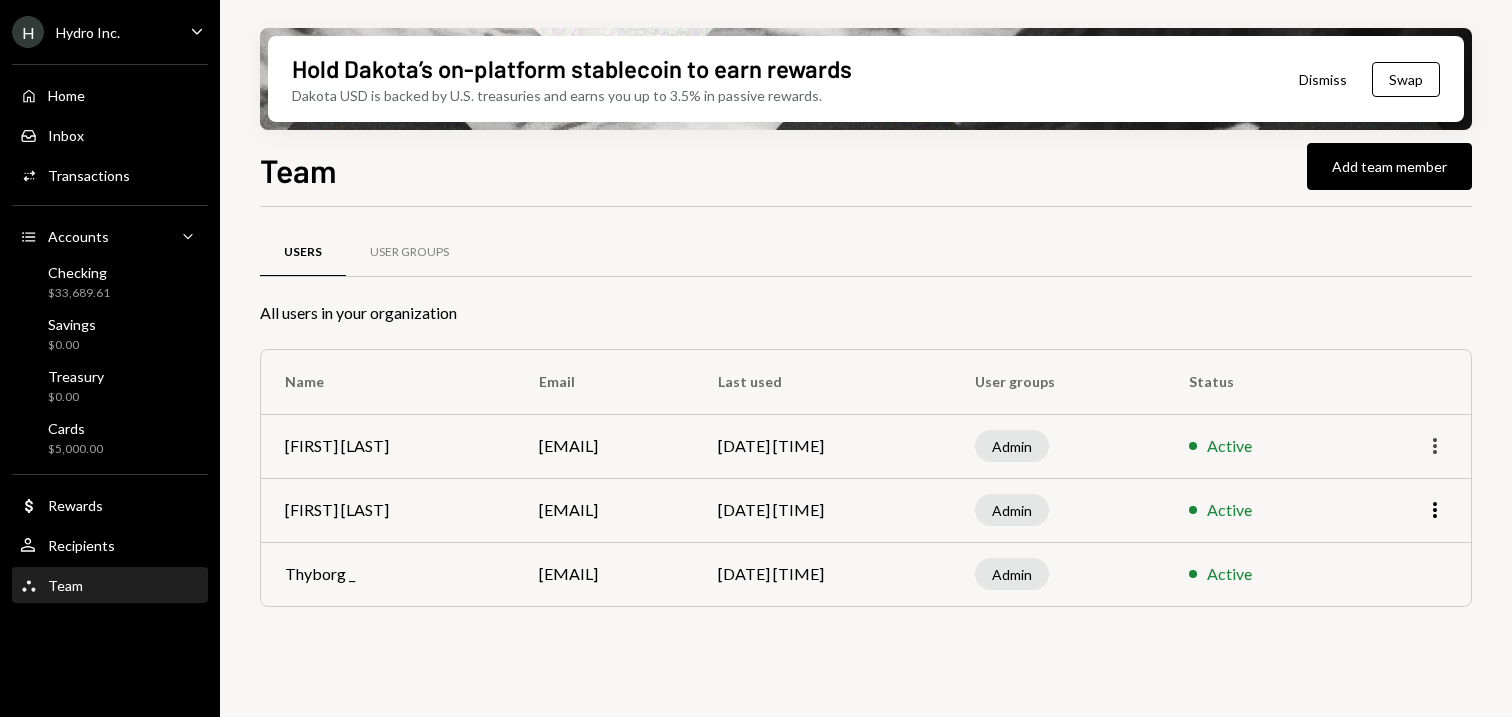 click on "More" at bounding box center (1435, 446) 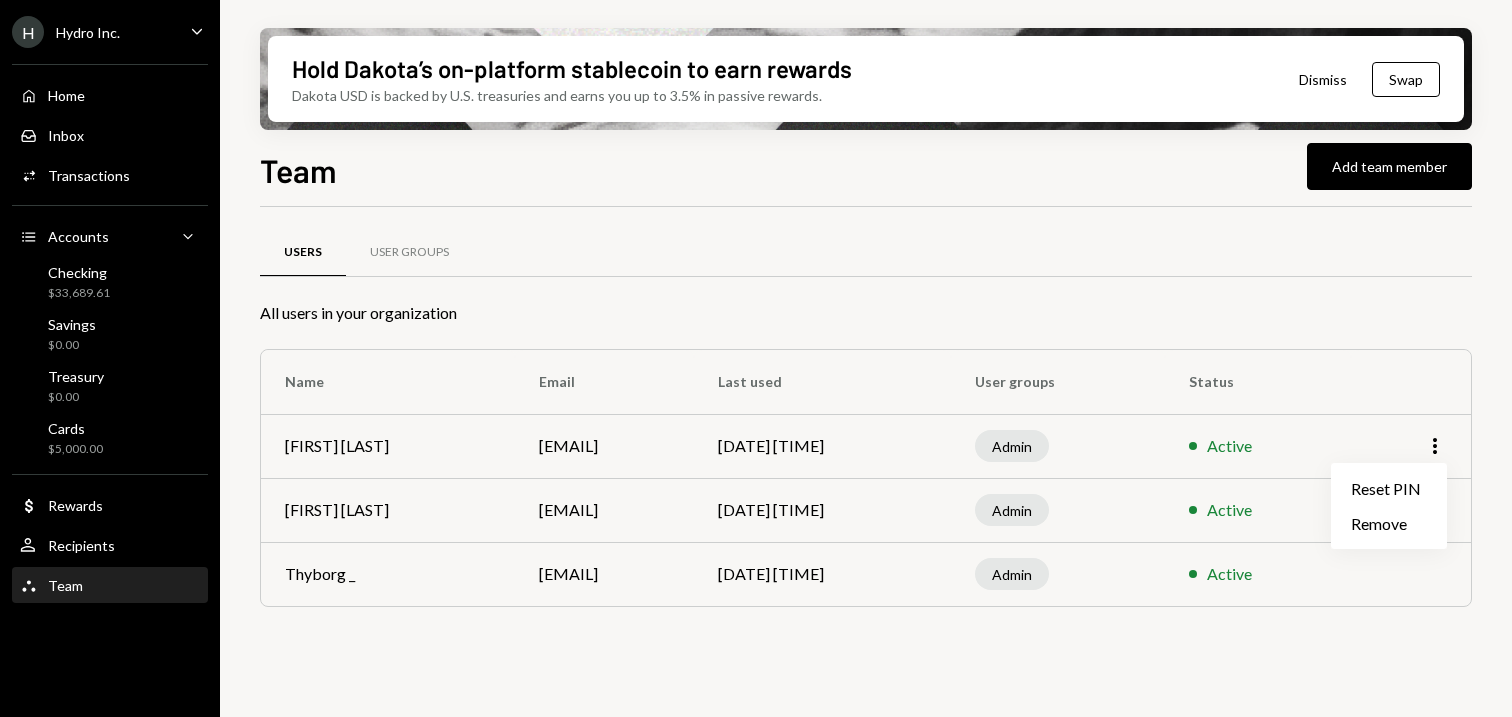 click on "All users in your organization" at bounding box center (866, 313) 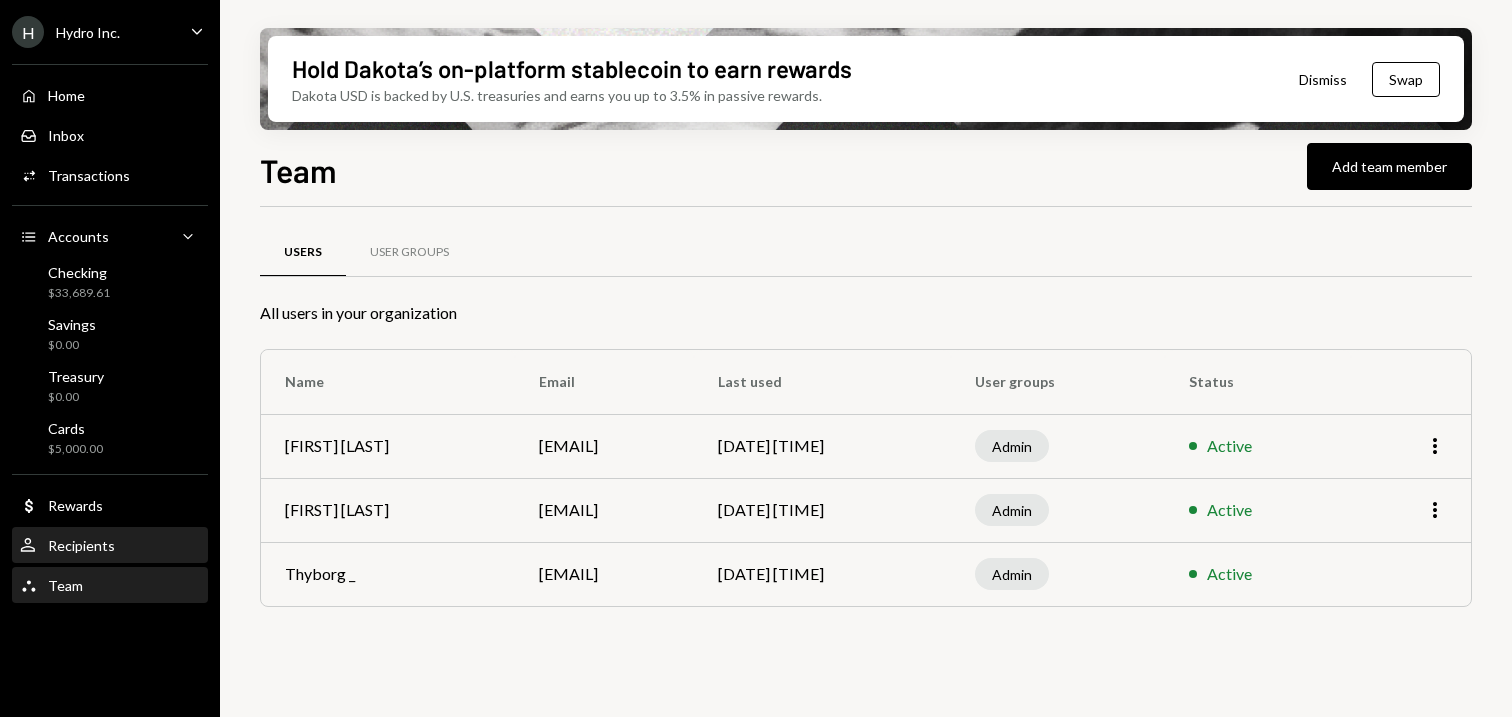 click on "Recipients" at bounding box center [81, 545] 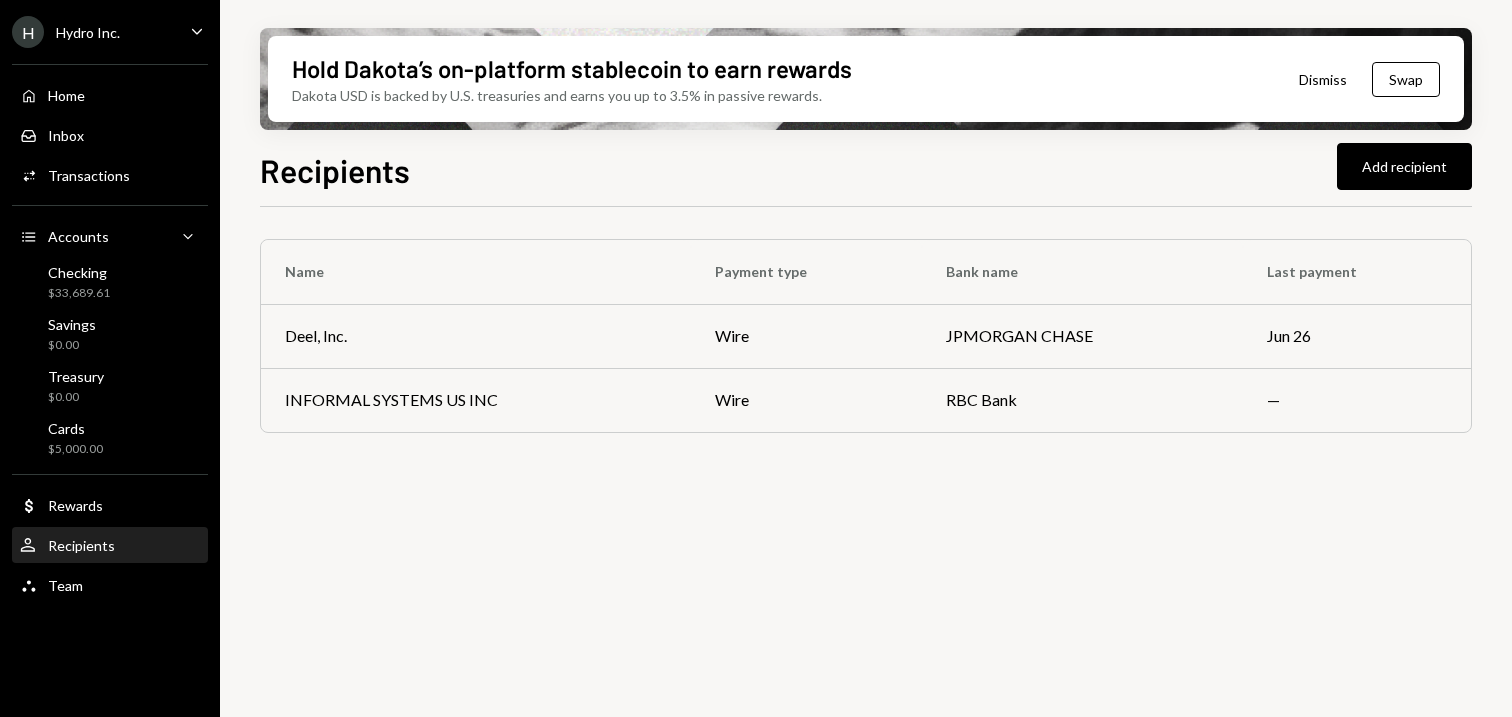 scroll, scrollTop: 0, scrollLeft: 0, axis: both 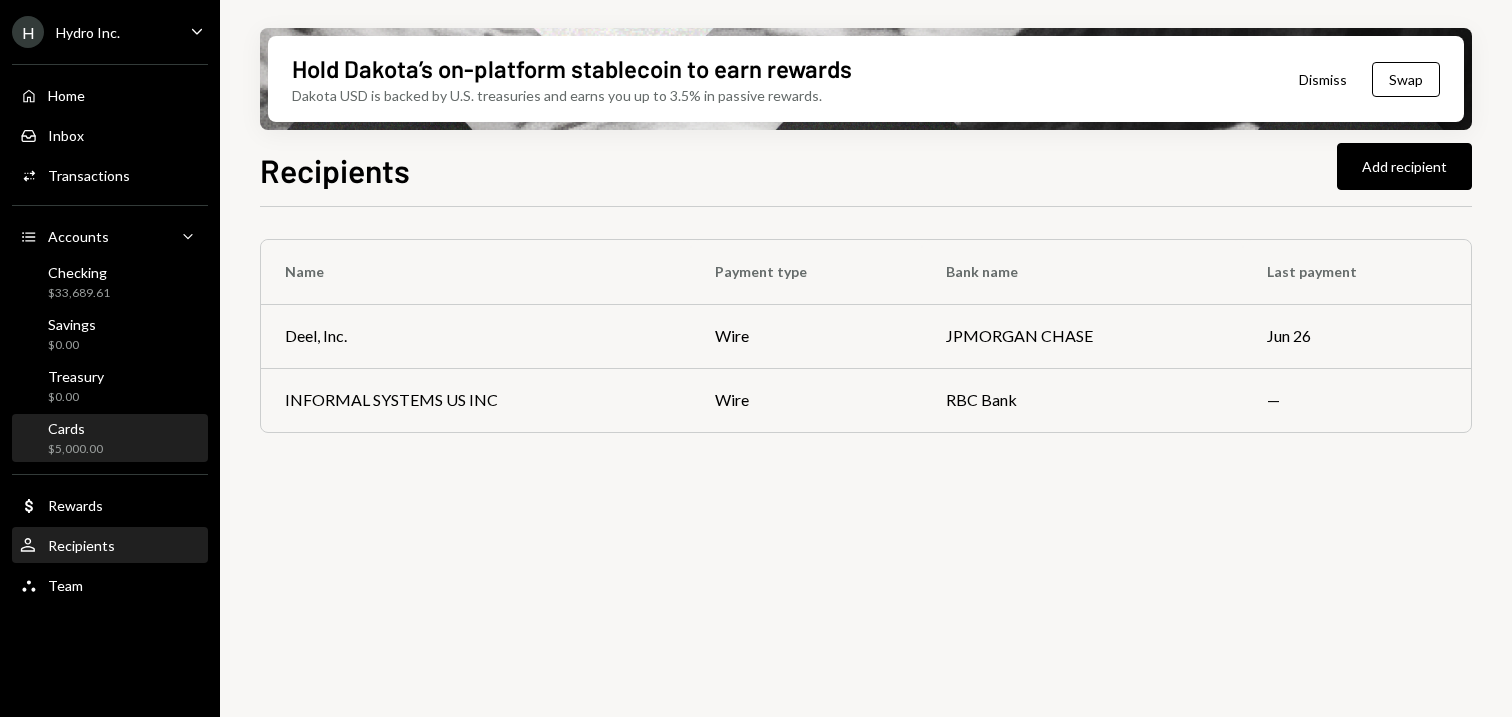 click on "Cards" at bounding box center (75, 428) 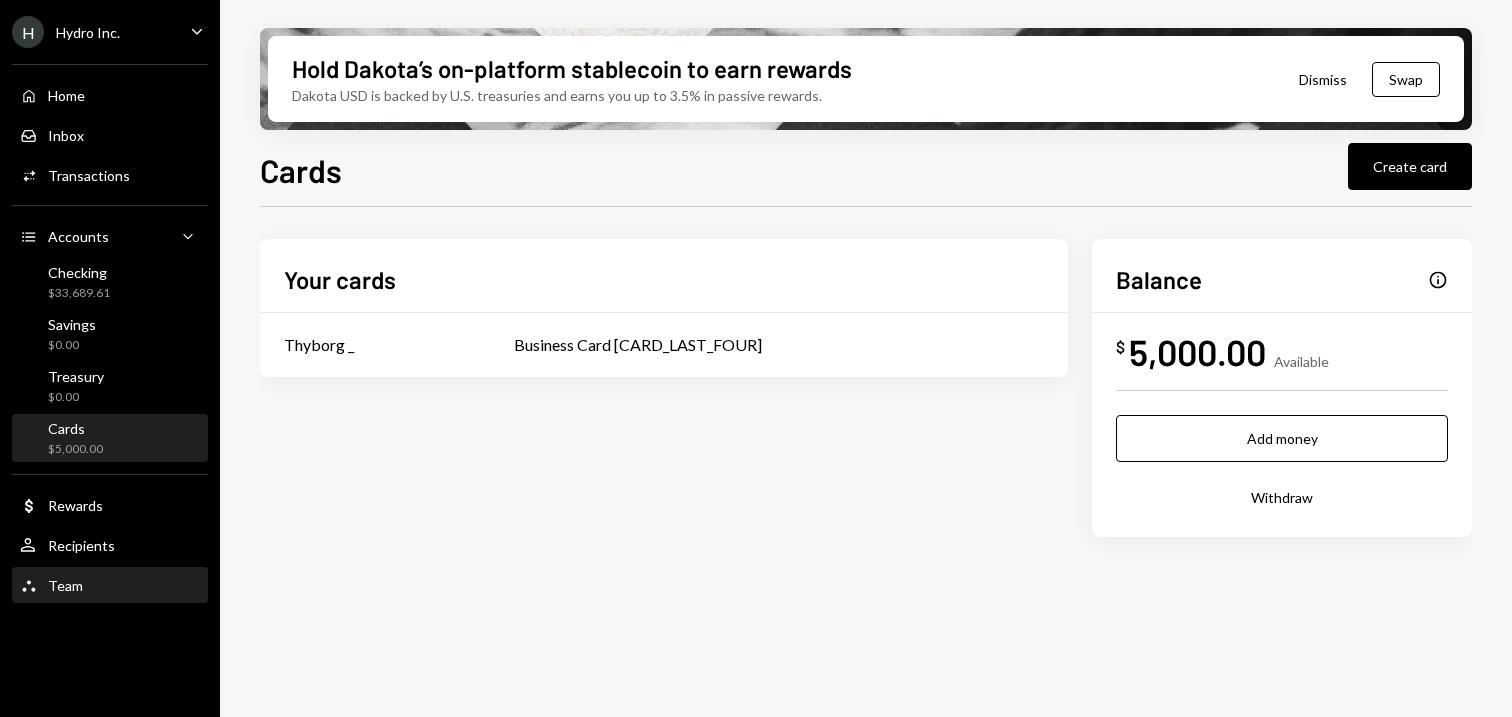 click on "Team Team" at bounding box center (110, 586) 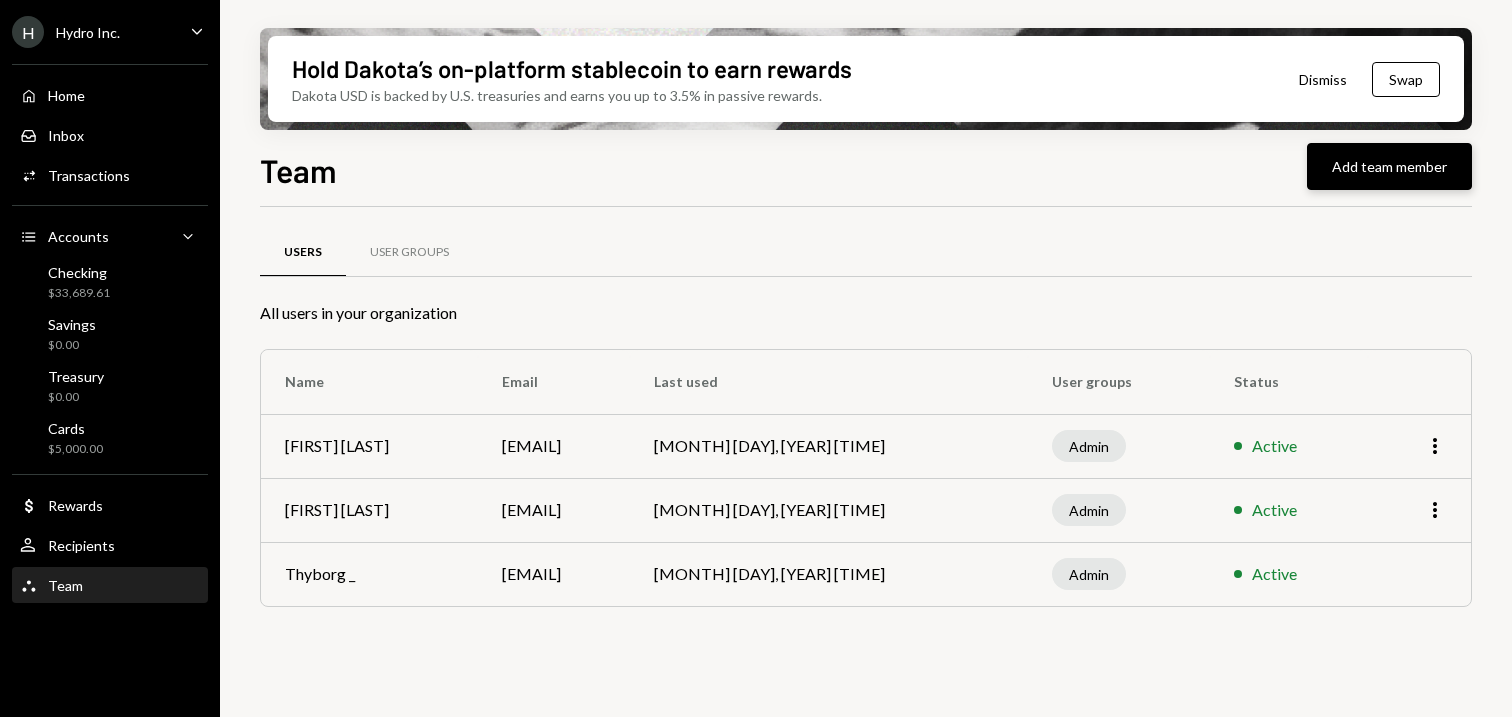 click on "Add team member" at bounding box center [1389, 166] 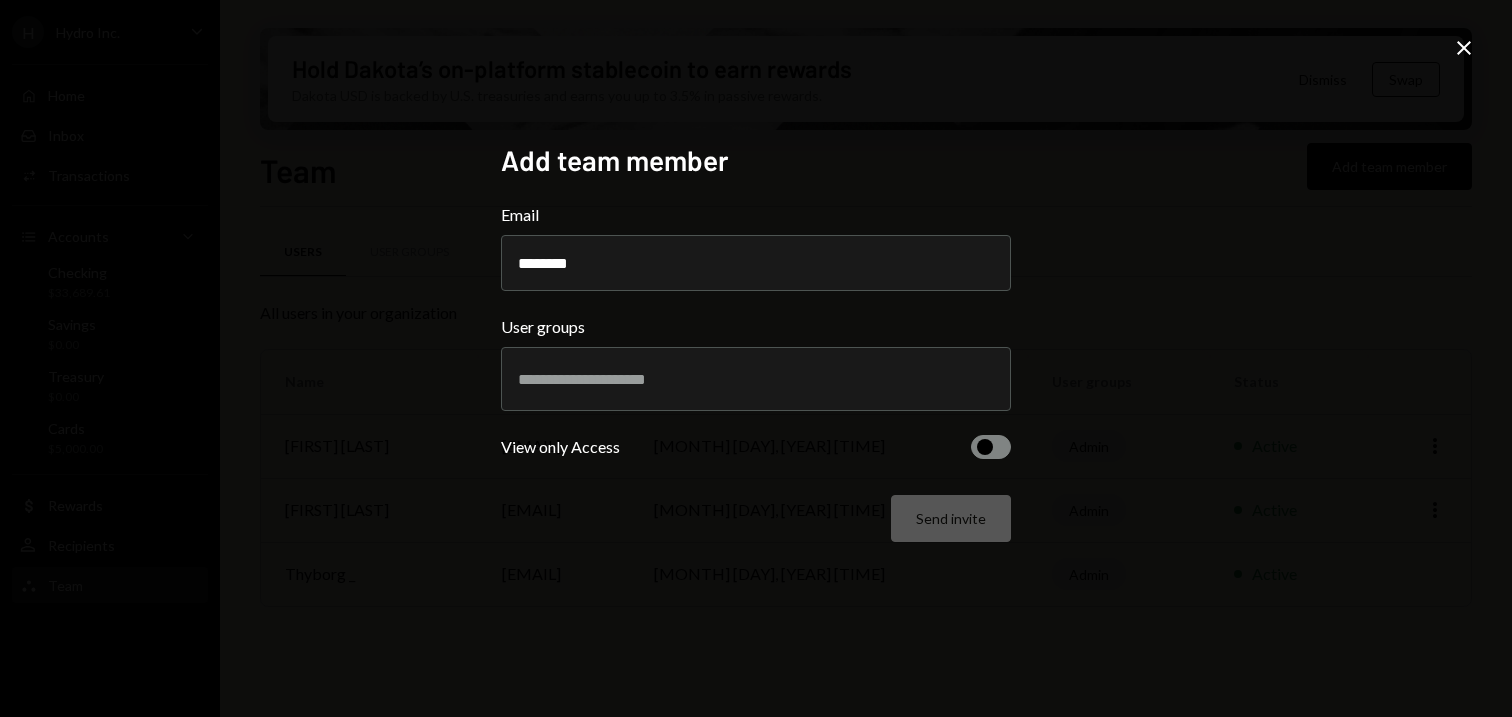 click on "Email ******** User groups View only Access Send invite" at bounding box center (756, 372) 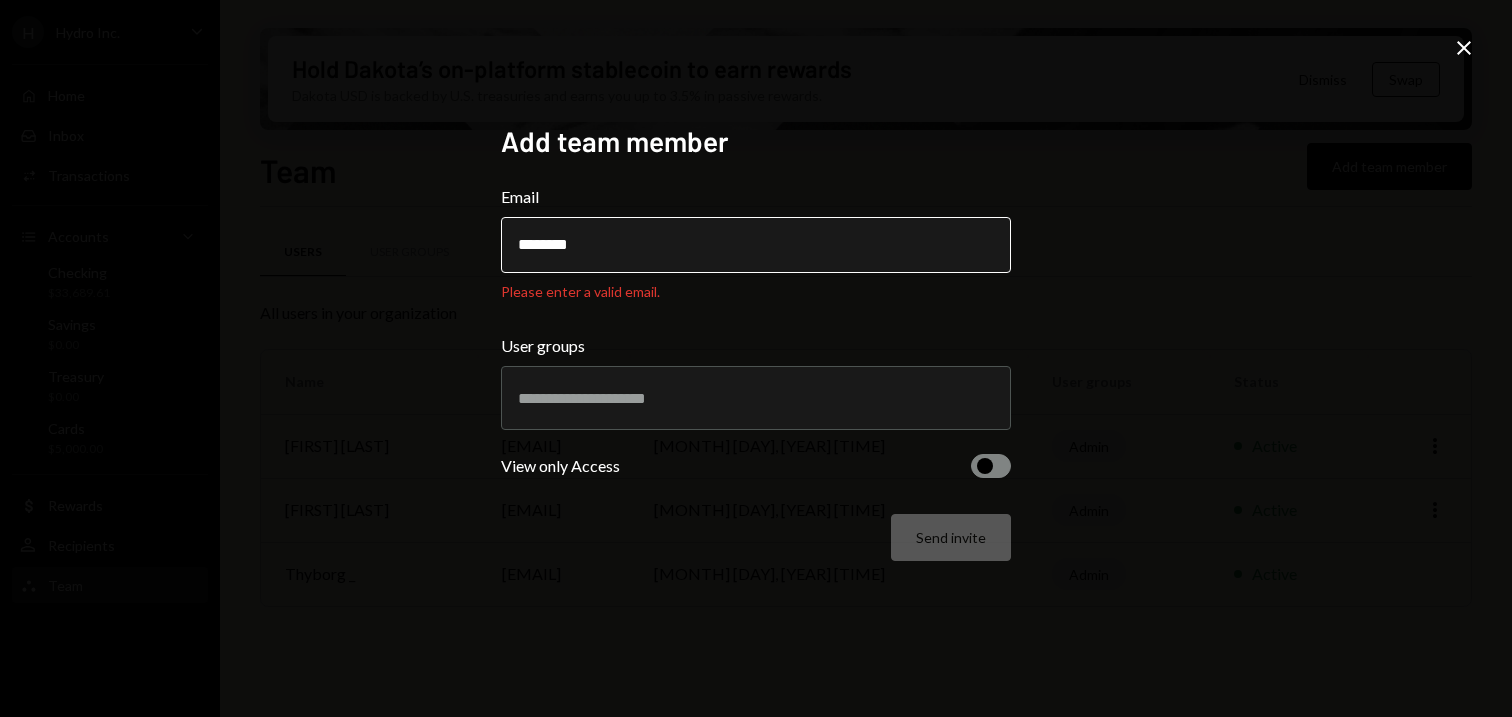 click on "********" at bounding box center [756, 245] 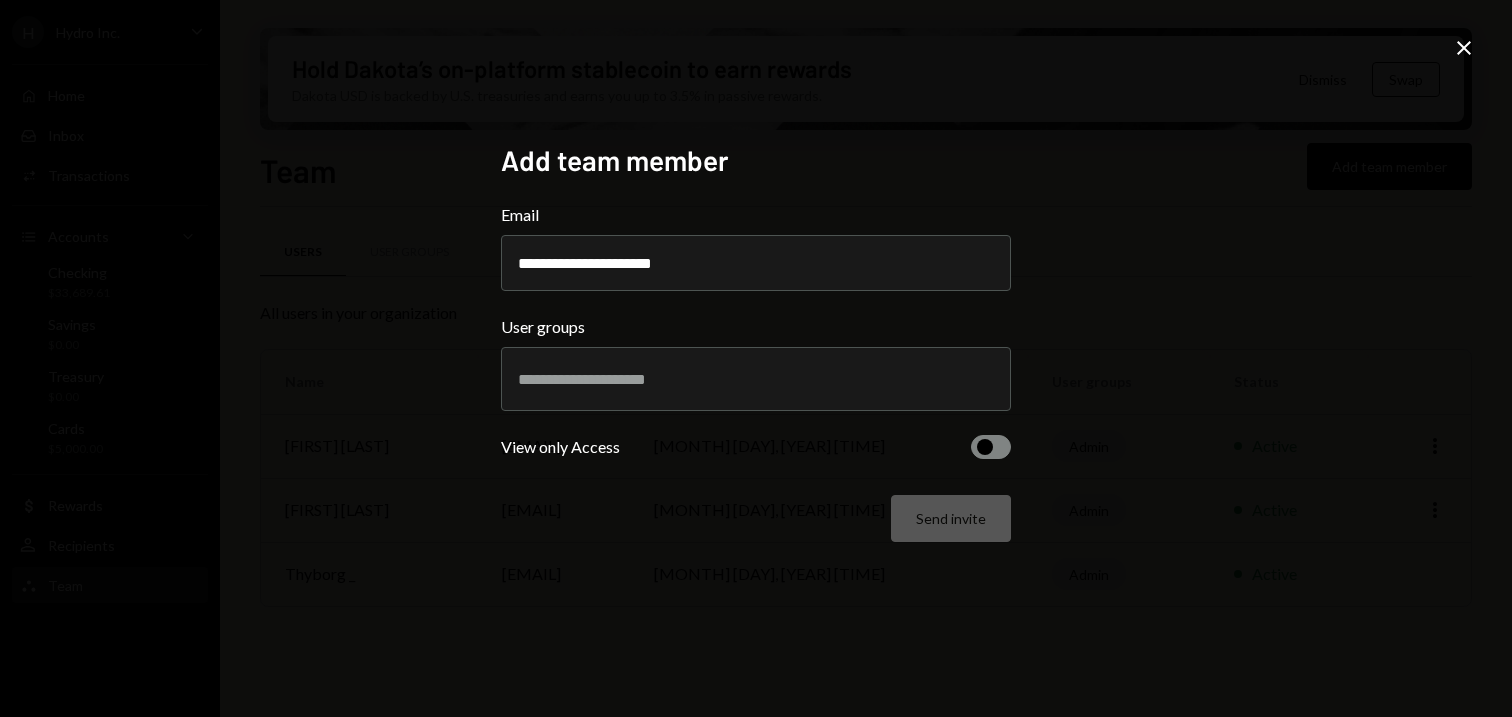 type on "**********" 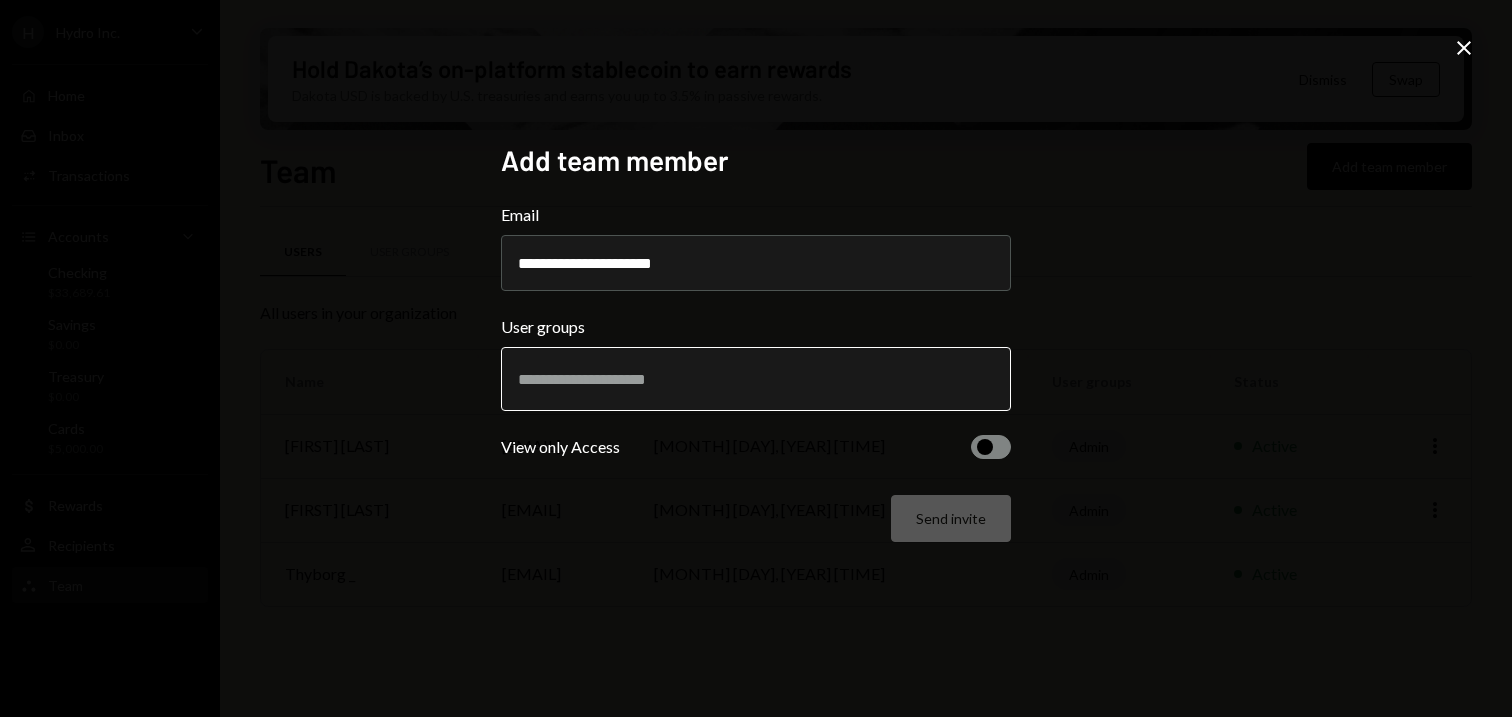 click at bounding box center (756, 379) 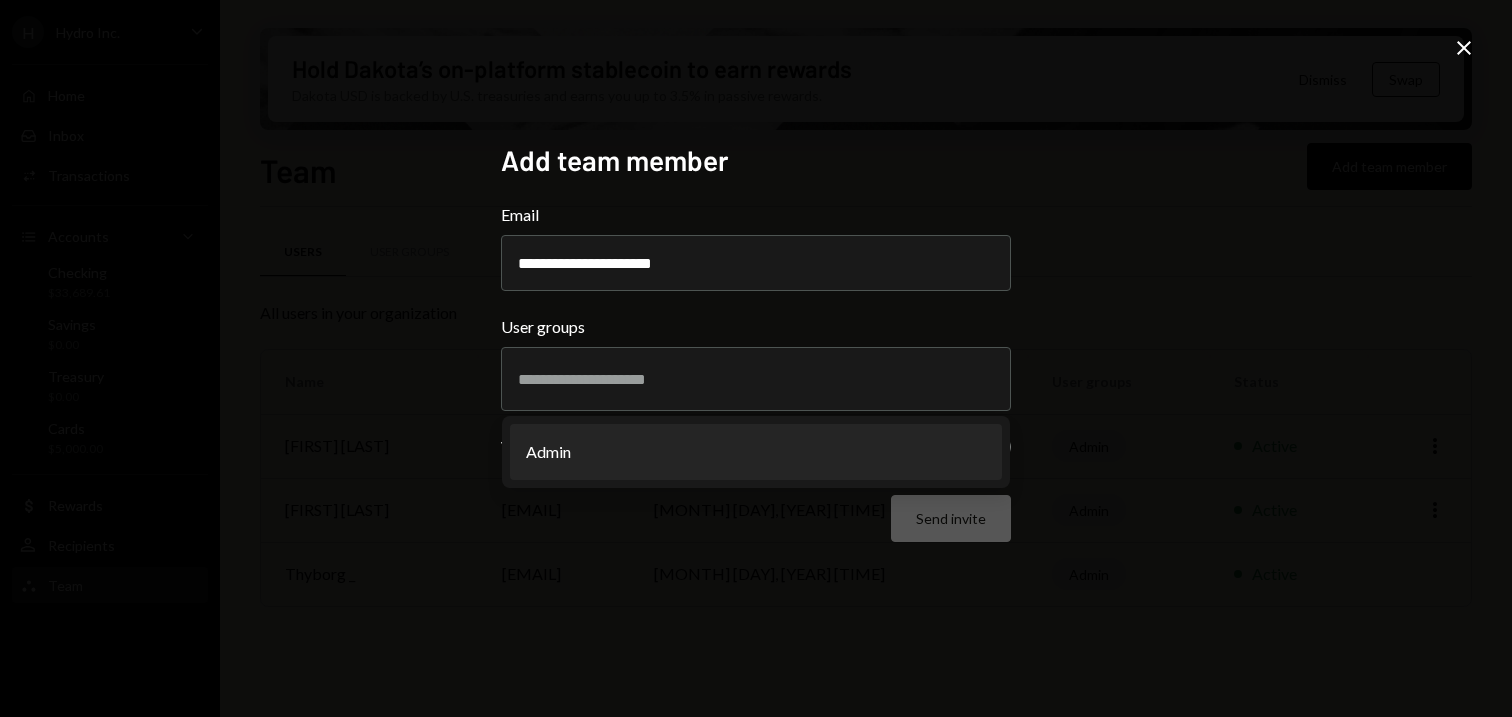 click on "**********" at bounding box center [756, 358] 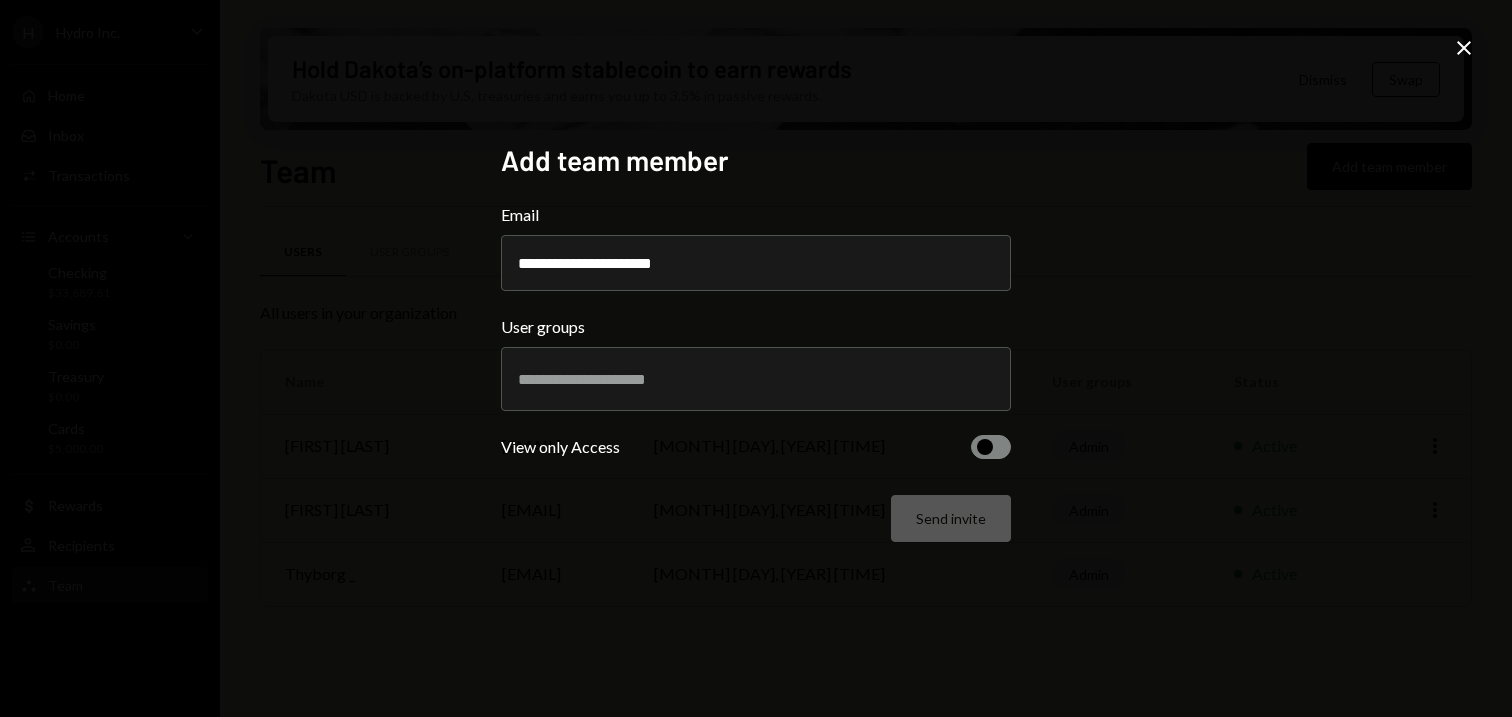 click at bounding box center [991, 447] 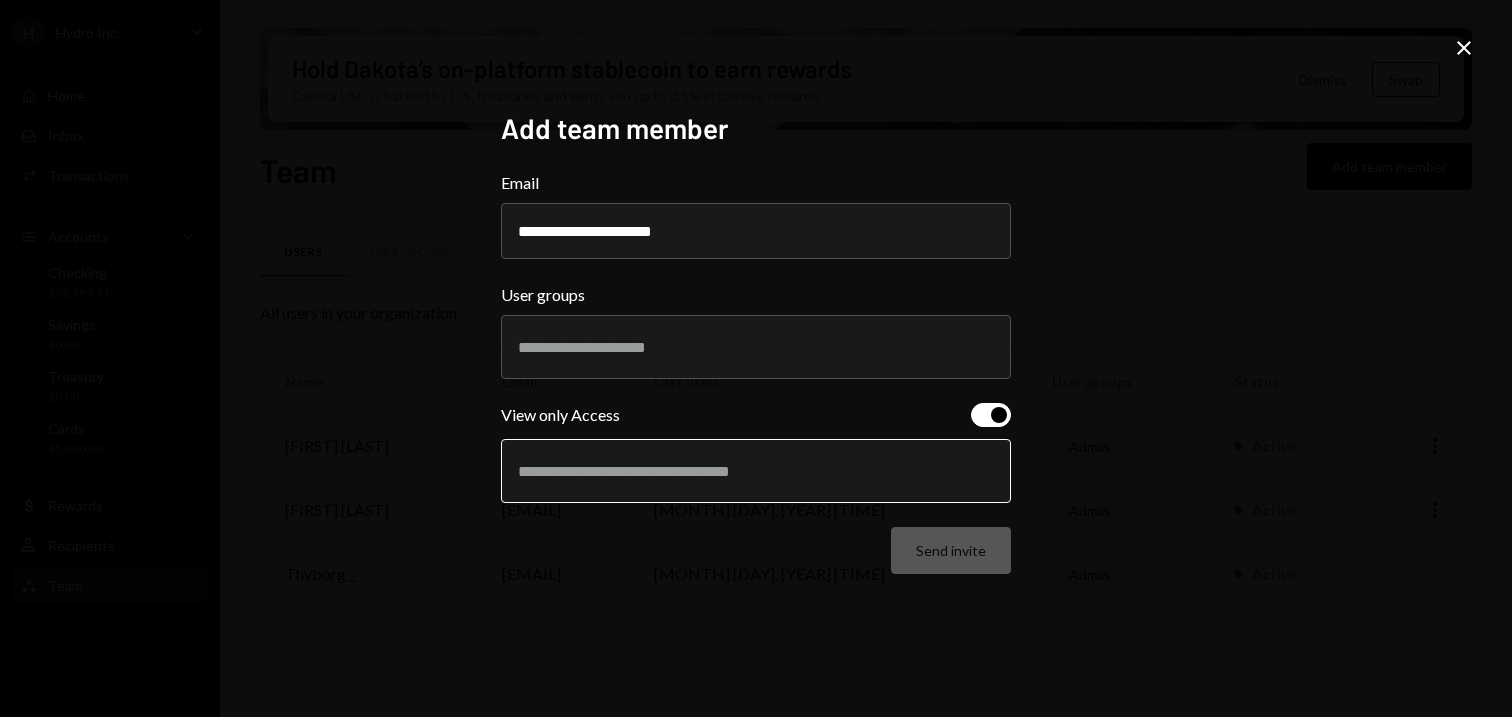 click at bounding box center [756, 471] 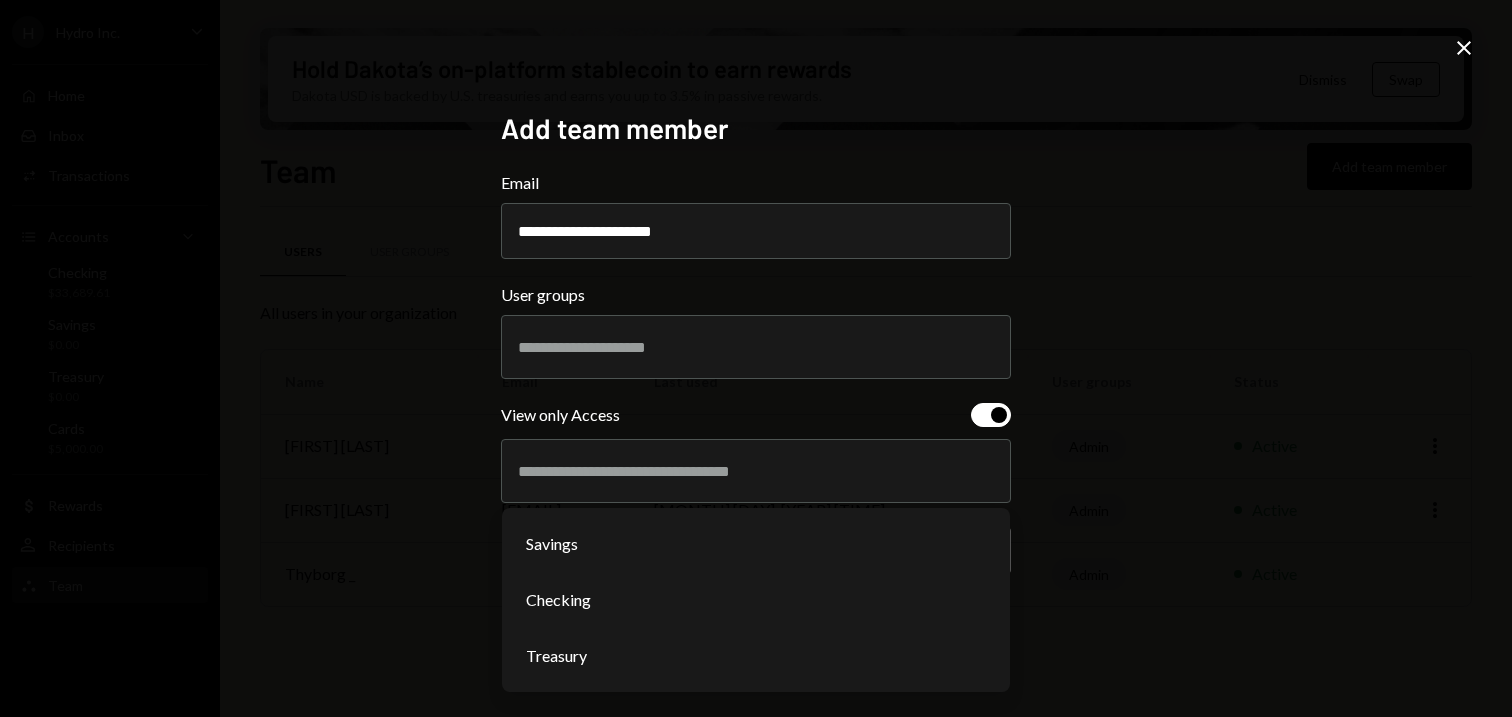 click on "**********" at bounding box center (756, 358) 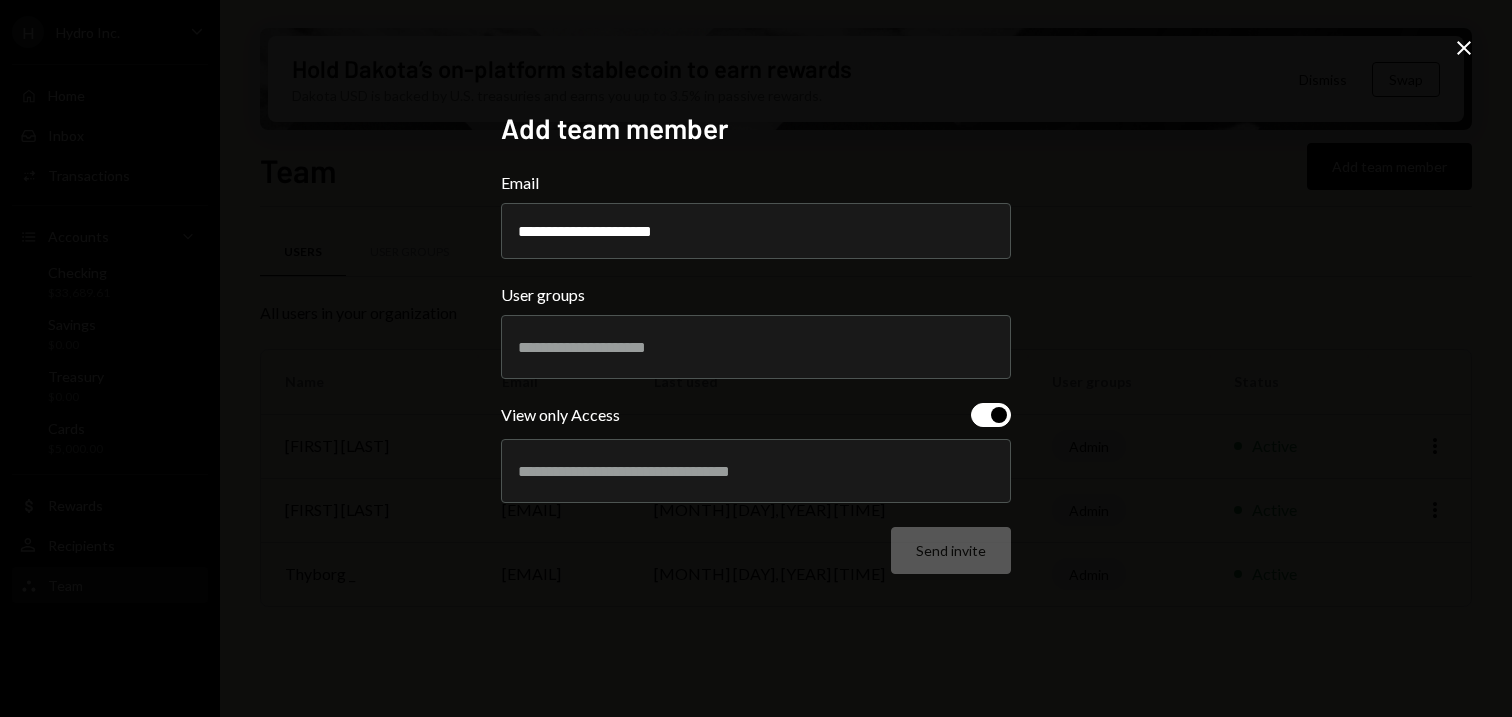 click at bounding box center [756, 471] 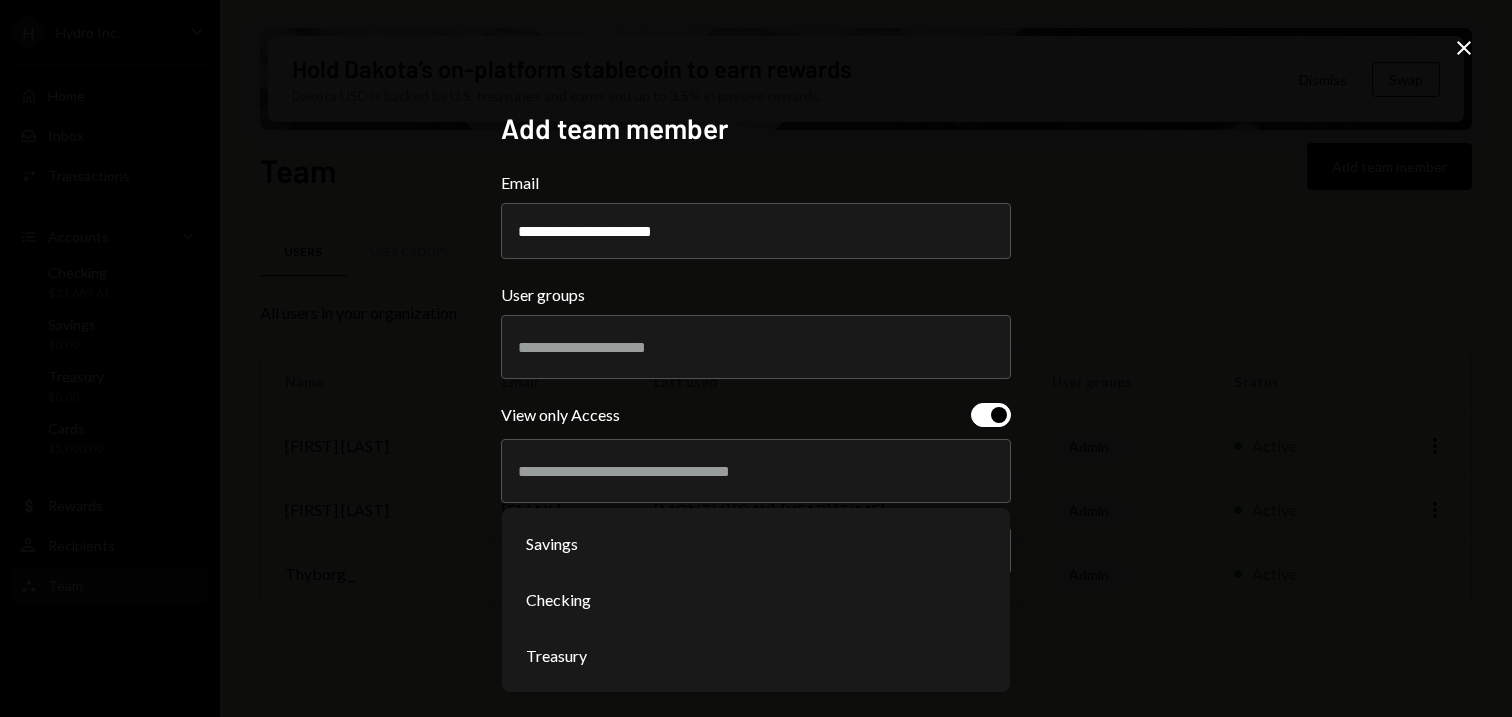 click at bounding box center [1464, 48] 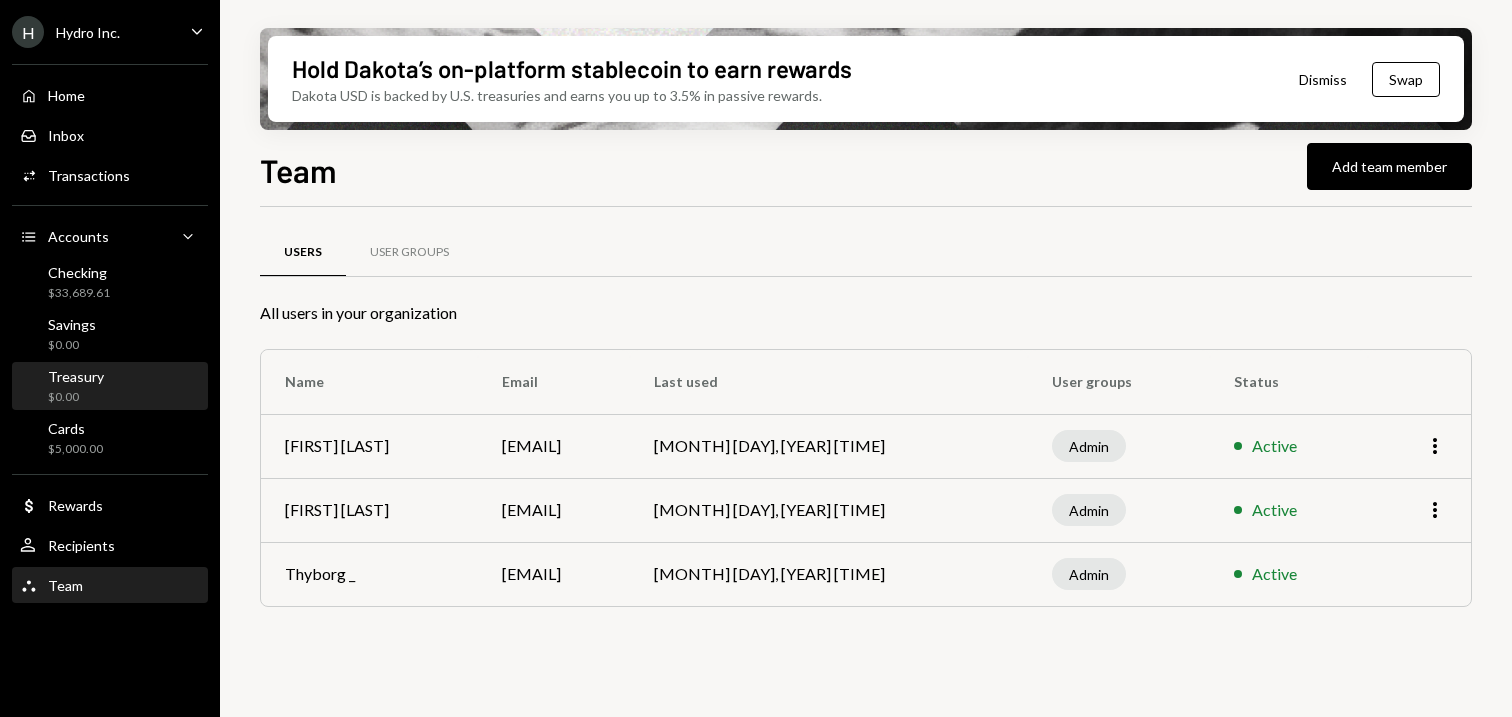 click on "$0.00" at bounding box center (76, 397) 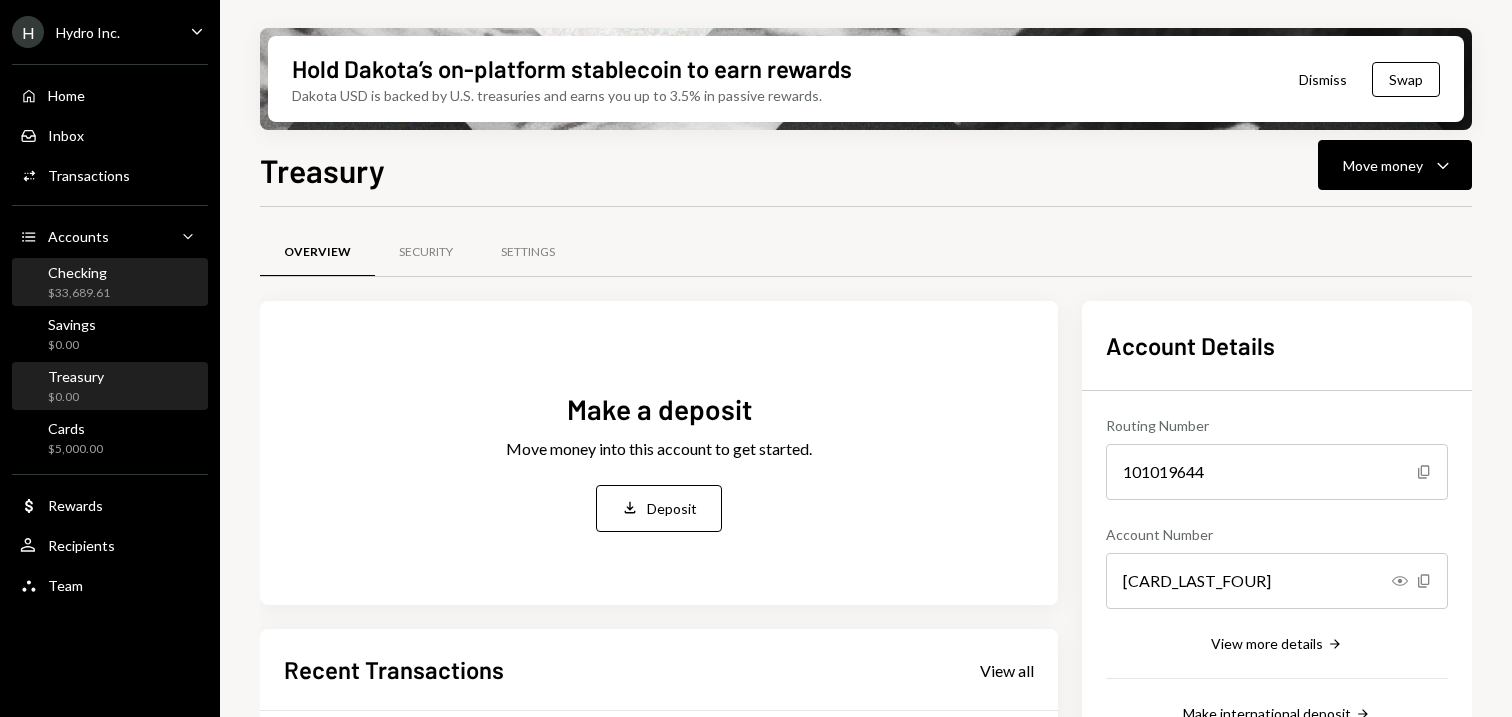click on "Checking" at bounding box center [79, 272] 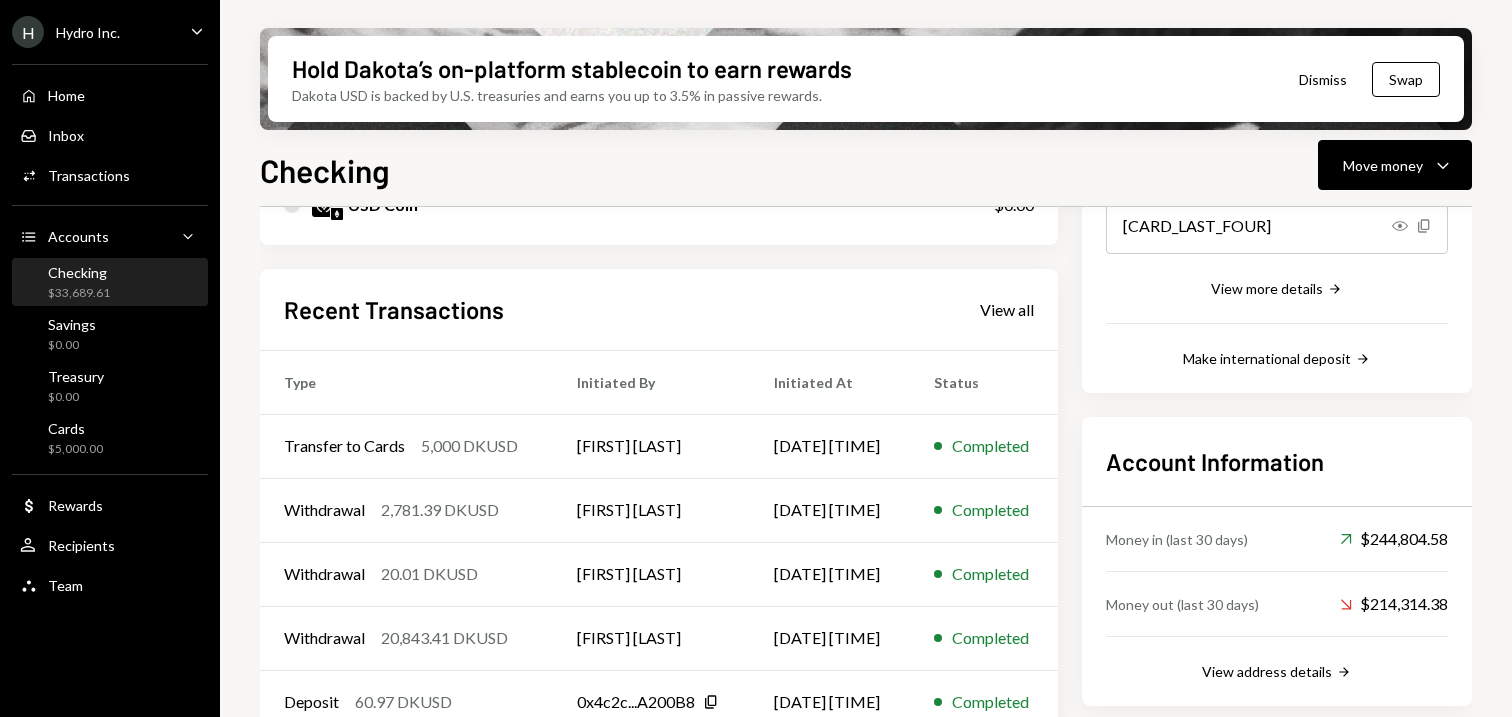 scroll, scrollTop: 389, scrollLeft: 0, axis: vertical 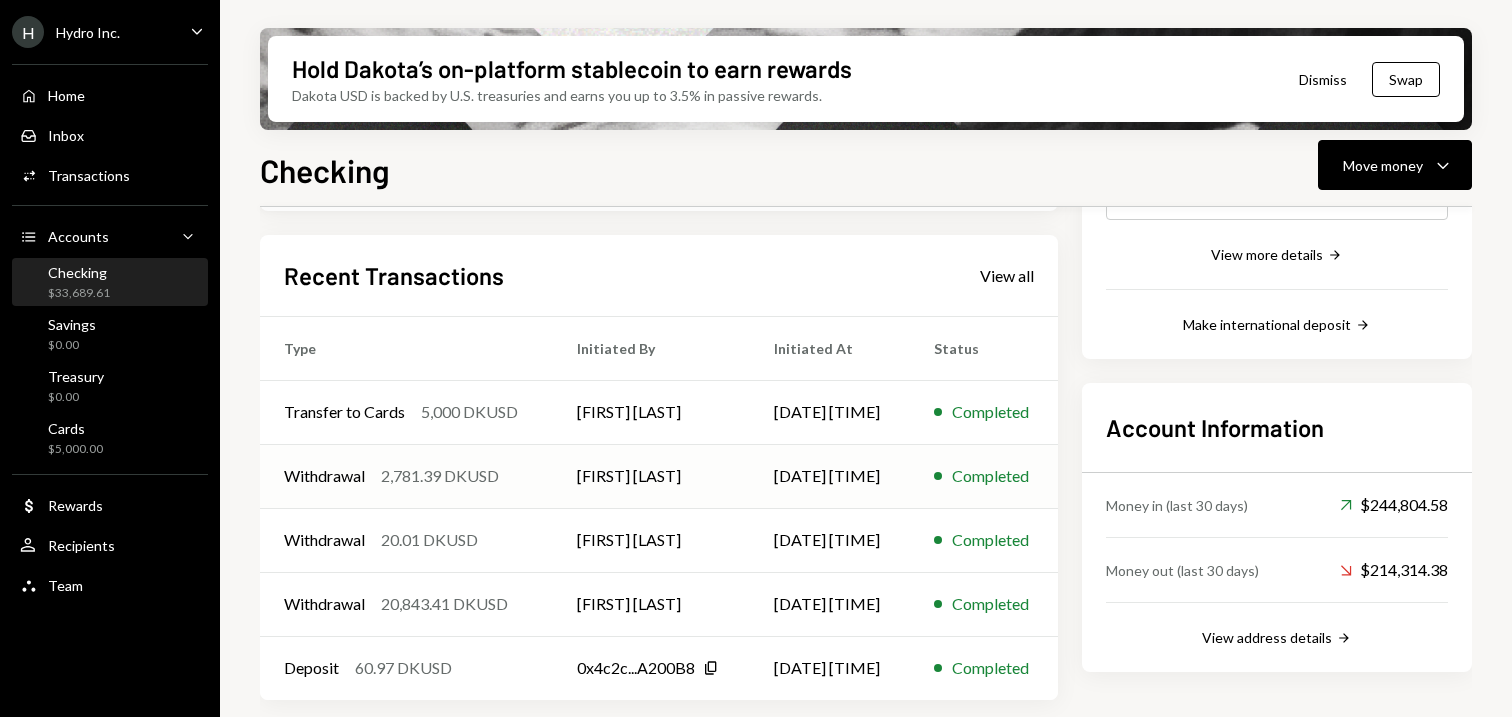 click on "2,781.39  DKUSD" at bounding box center [469, 412] 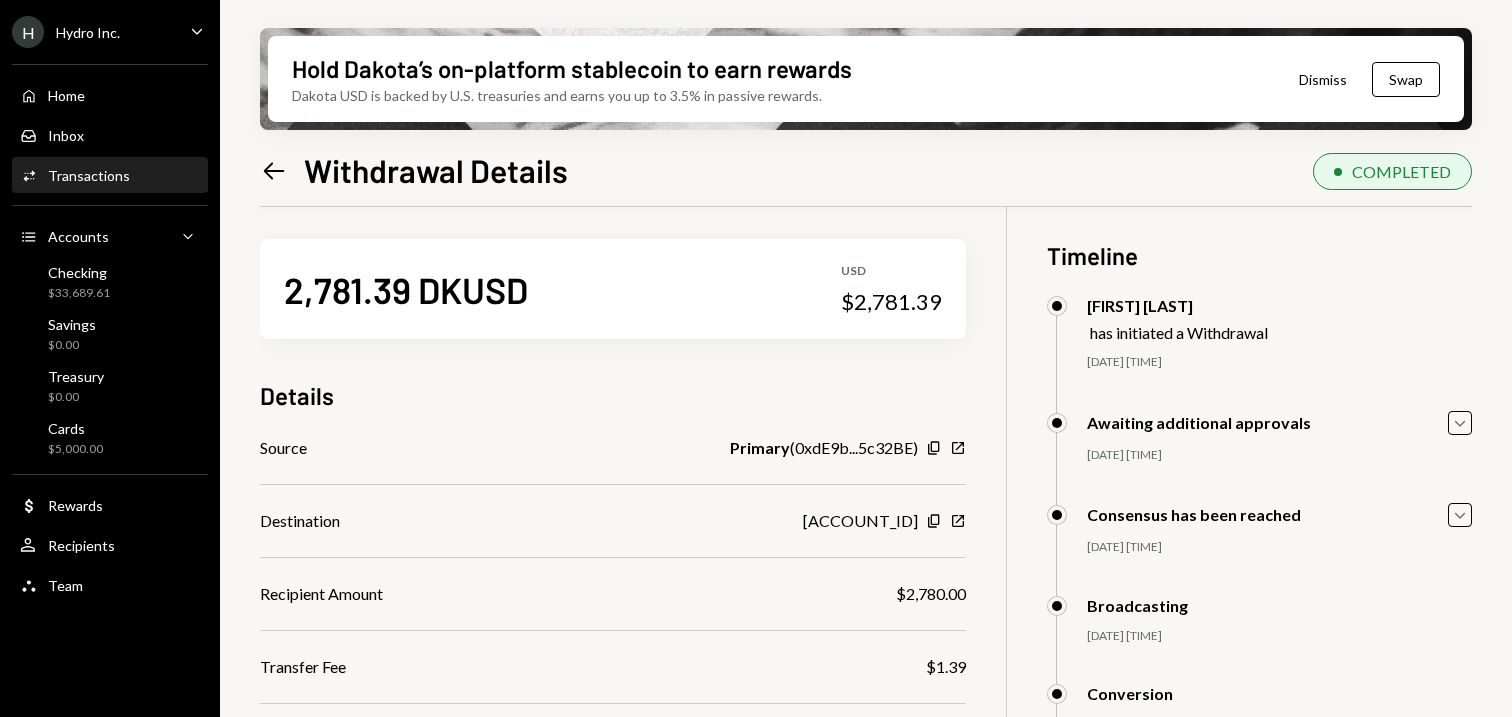 scroll, scrollTop: 0, scrollLeft: 0, axis: both 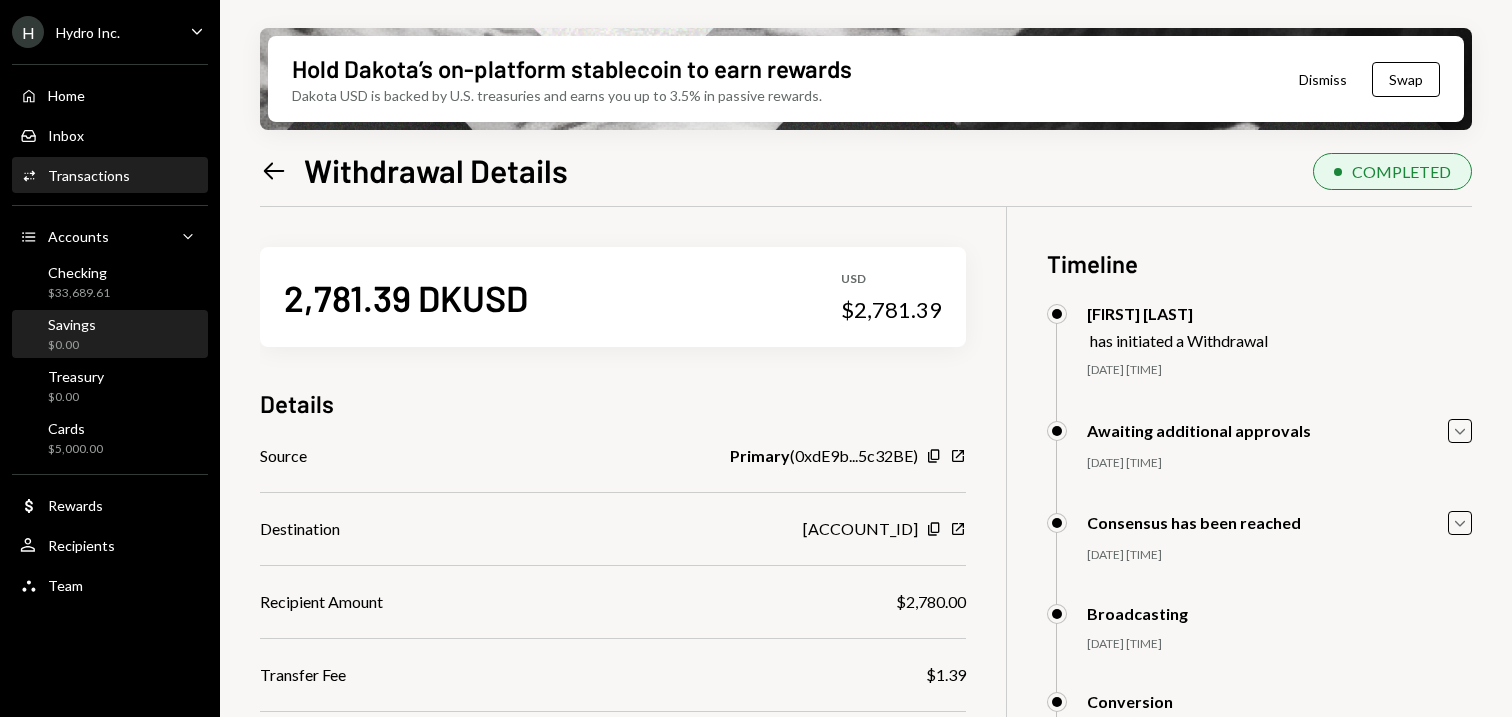 click on "Savings $0.00" at bounding box center [110, 335] 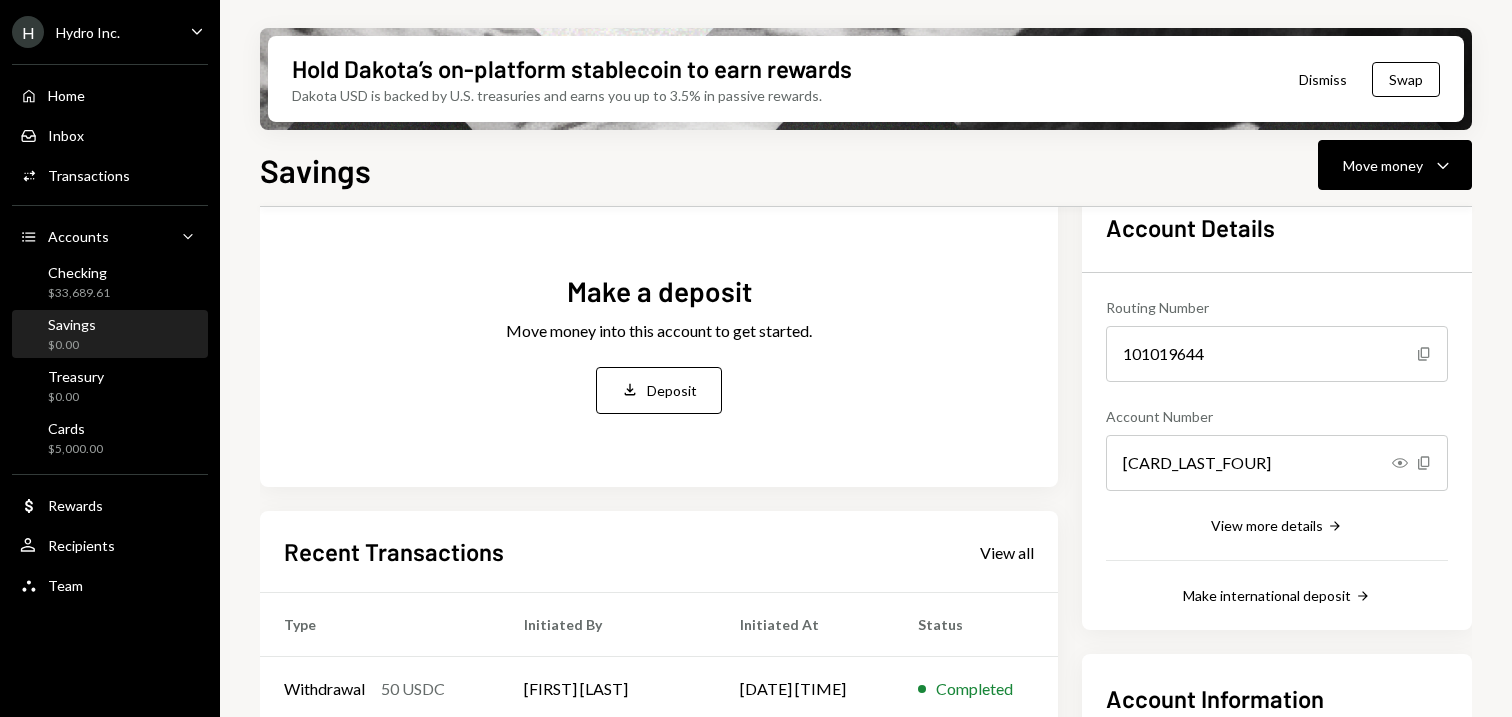 scroll, scrollTop: 0, scrollLeft: 0, axis: both 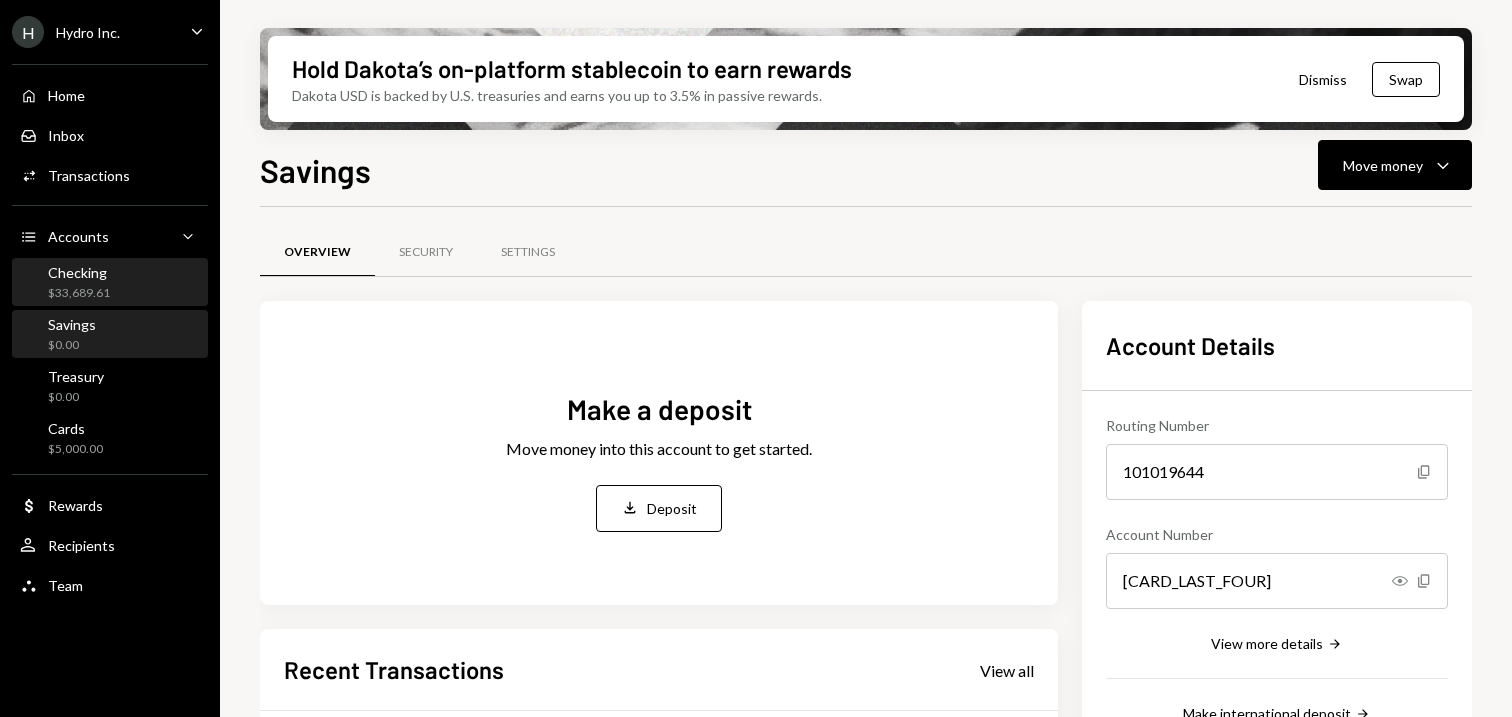 click on "Checking $33,689.61" at bounding box center [110, 283] 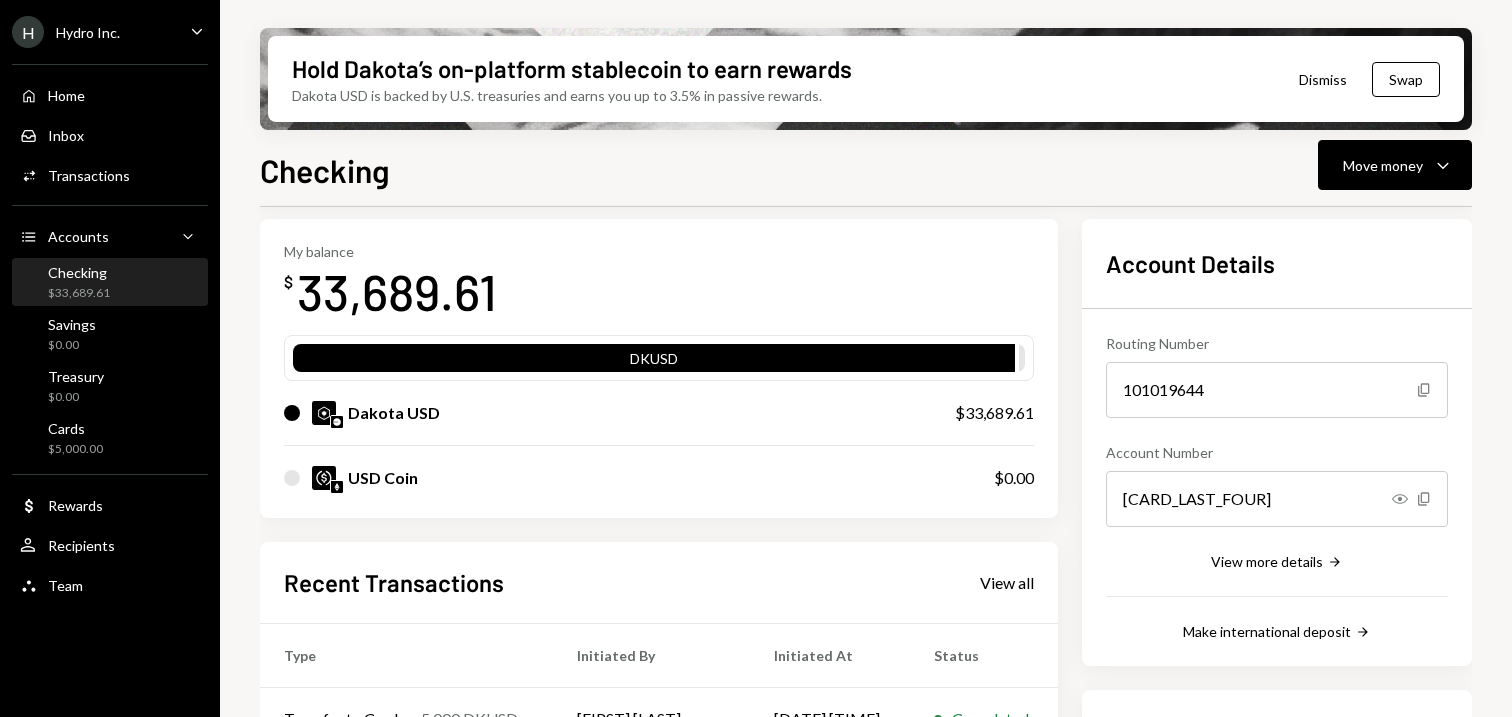 scroll, scrollTop: 119, scrollLeft: 0, axis: vertical 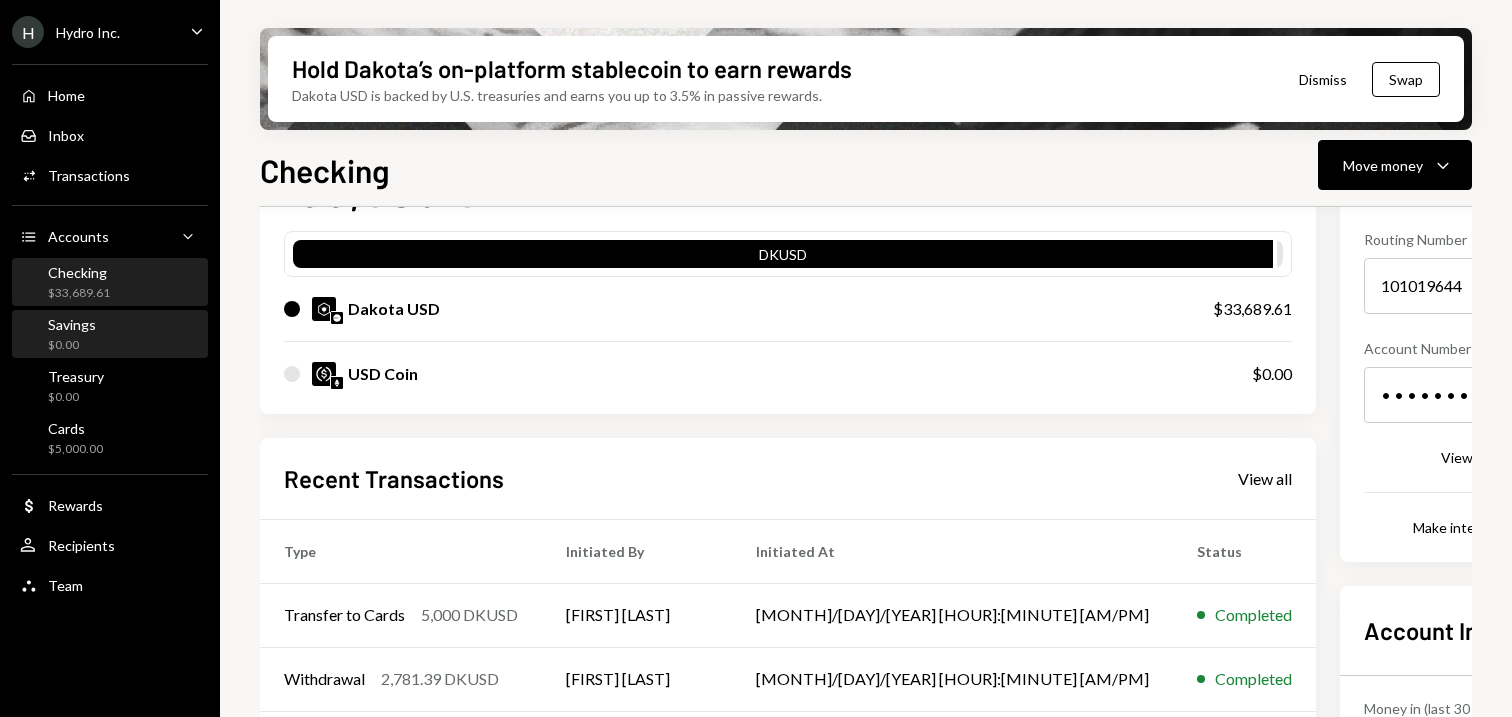click on "Savings $0.00" at bounding box center (110, 335) 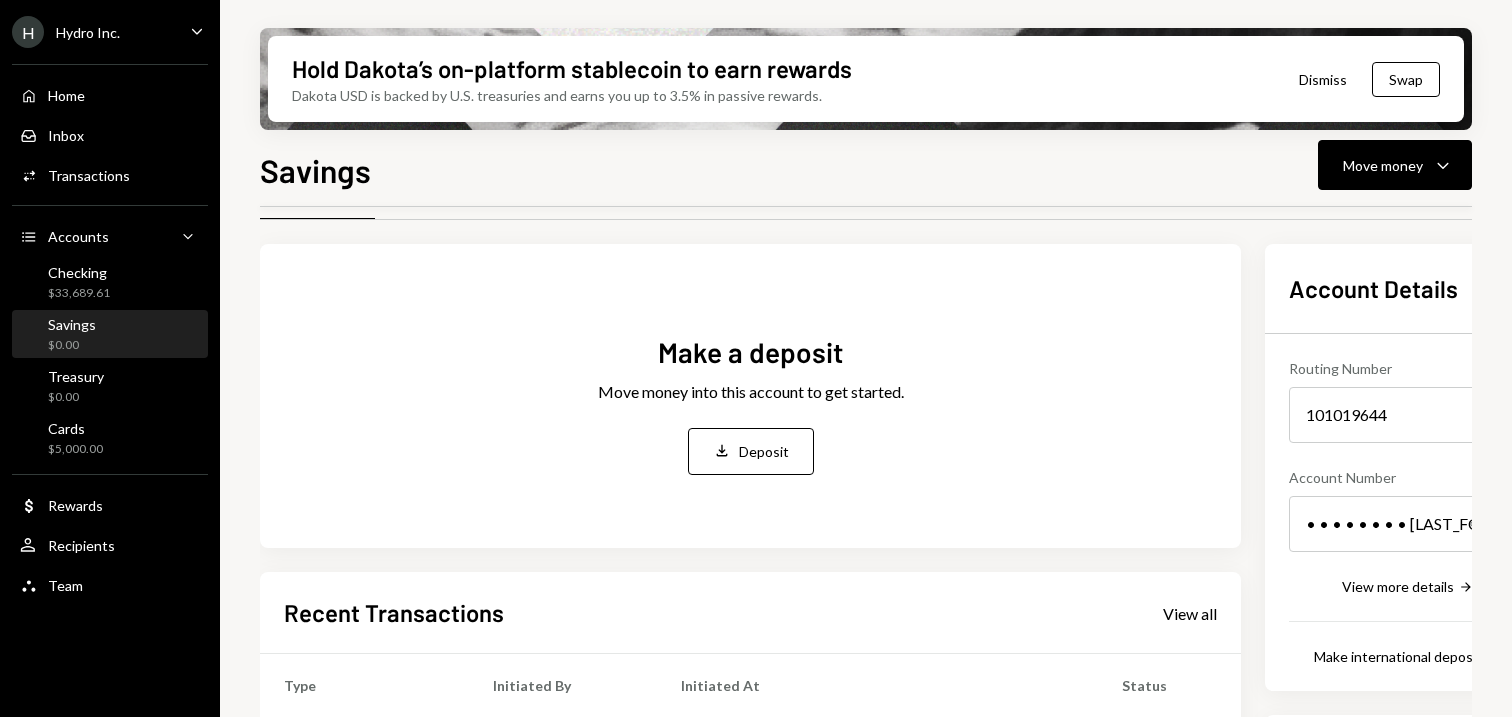 scroll, scrollTop: 62, scrollLeft: 0, axis: vertical 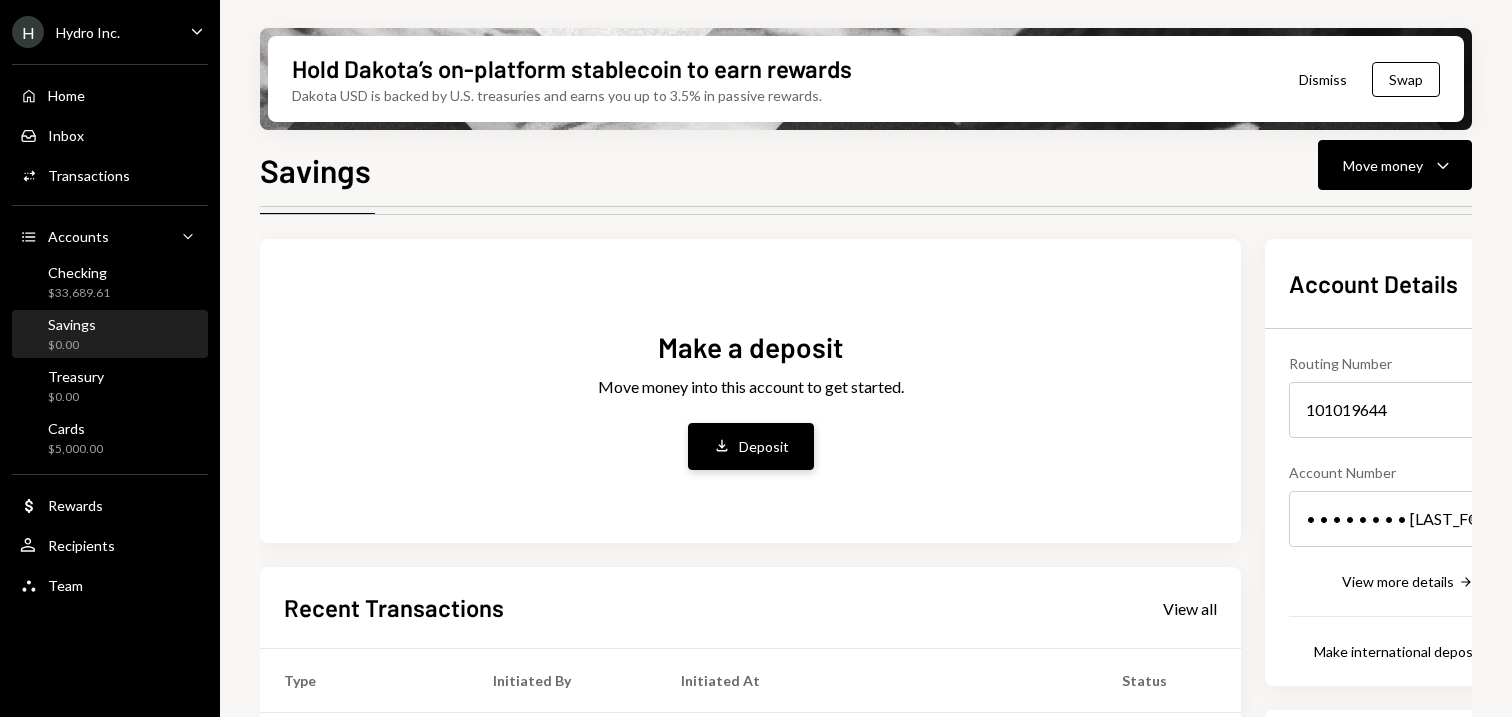 click on "Deposit" at bounding box center [764, 446] 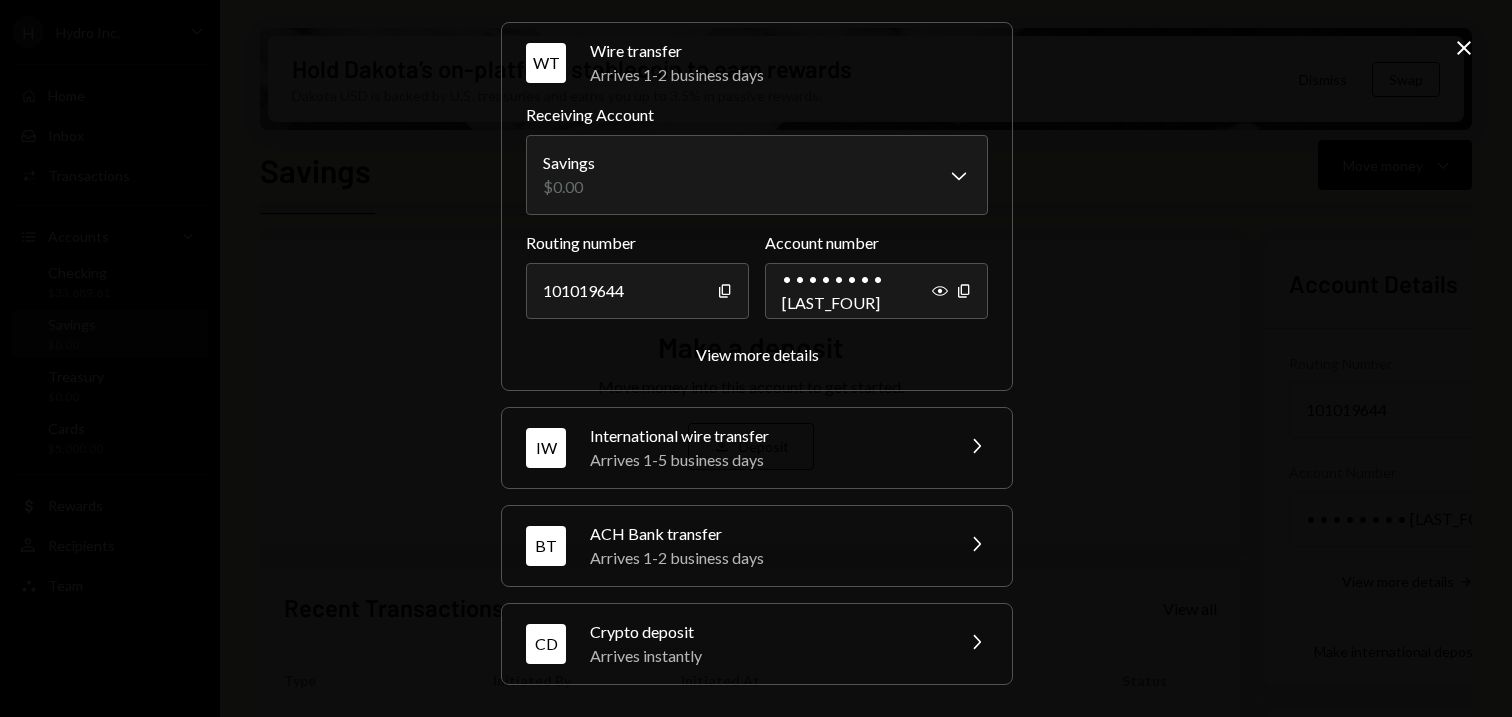 scroll, scrollTop: 0, scrollLeft: 0, axis: both 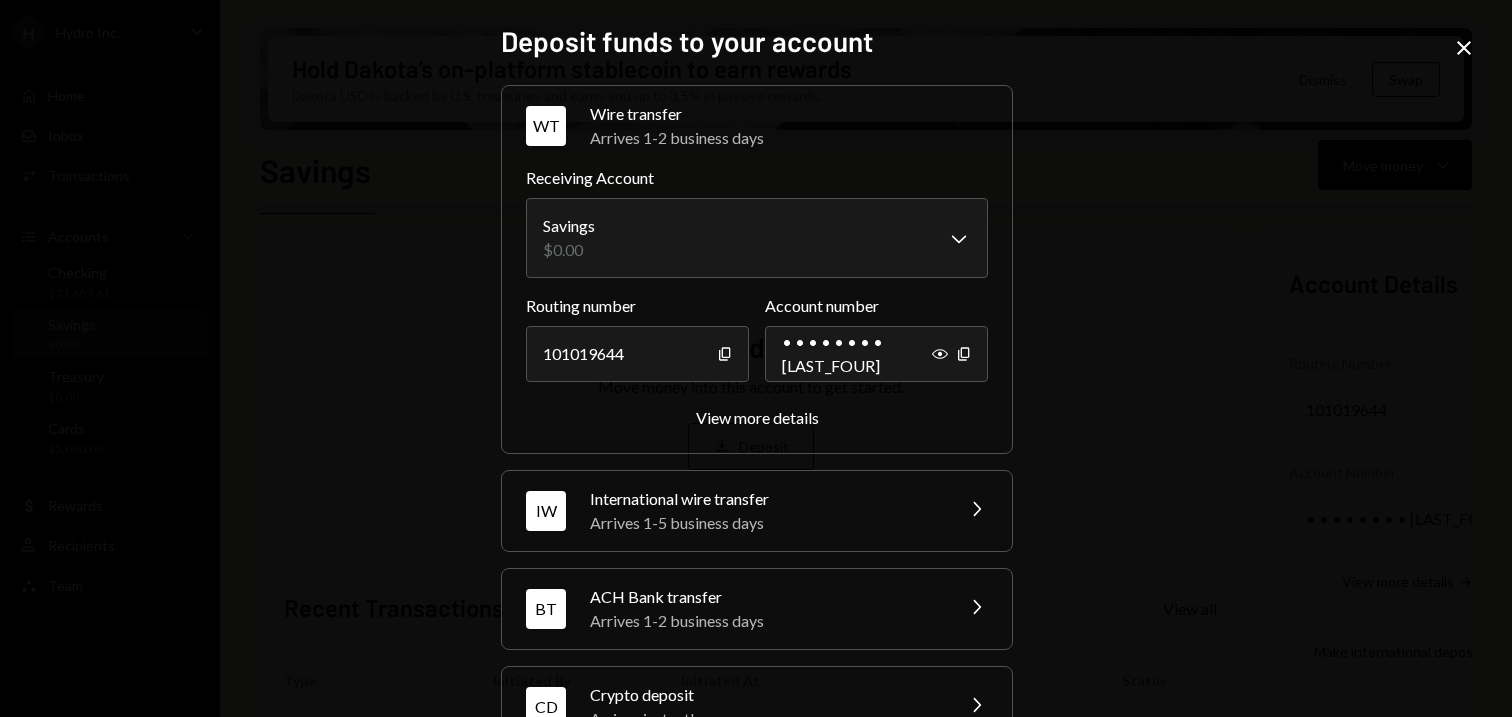 click on "Close" at bounding box center (1464, 48) 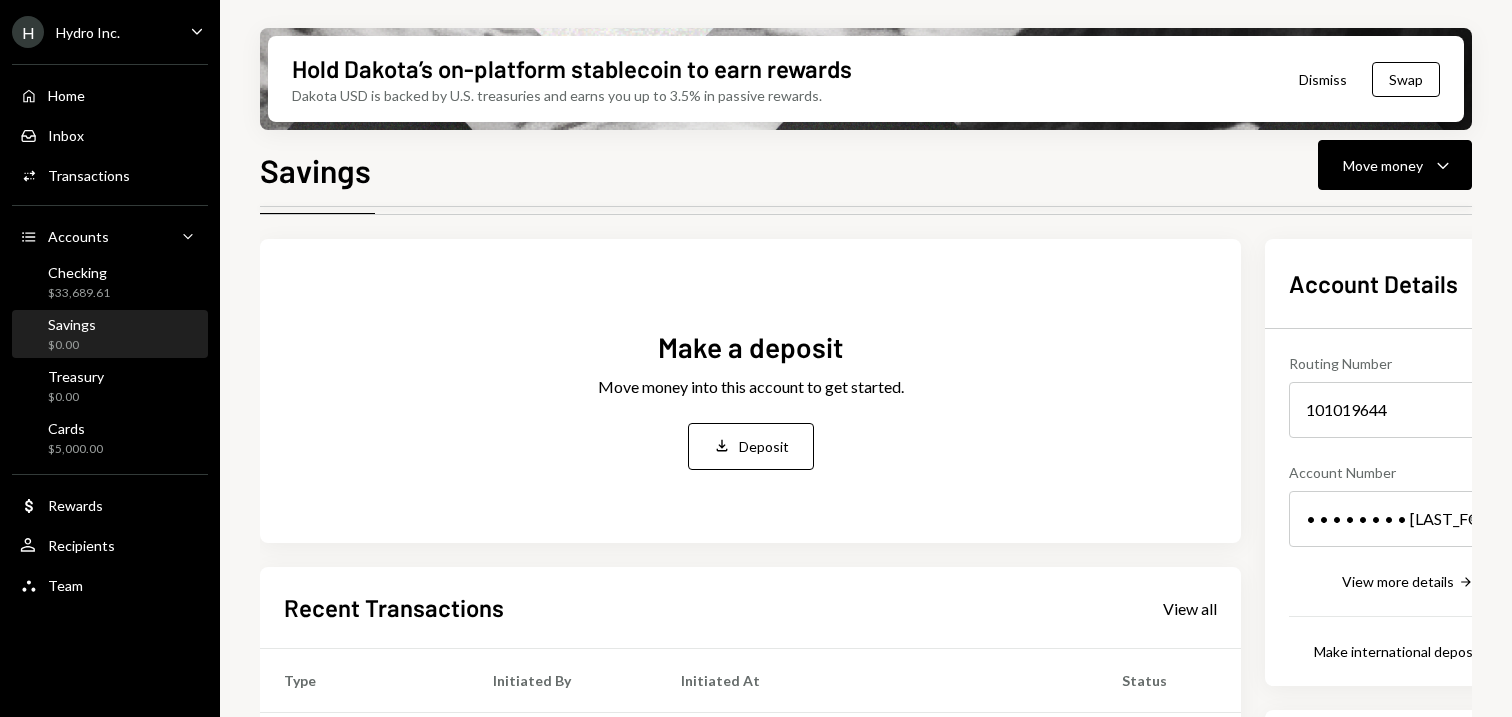 click on "Savings" at bounding box center (72, 324) 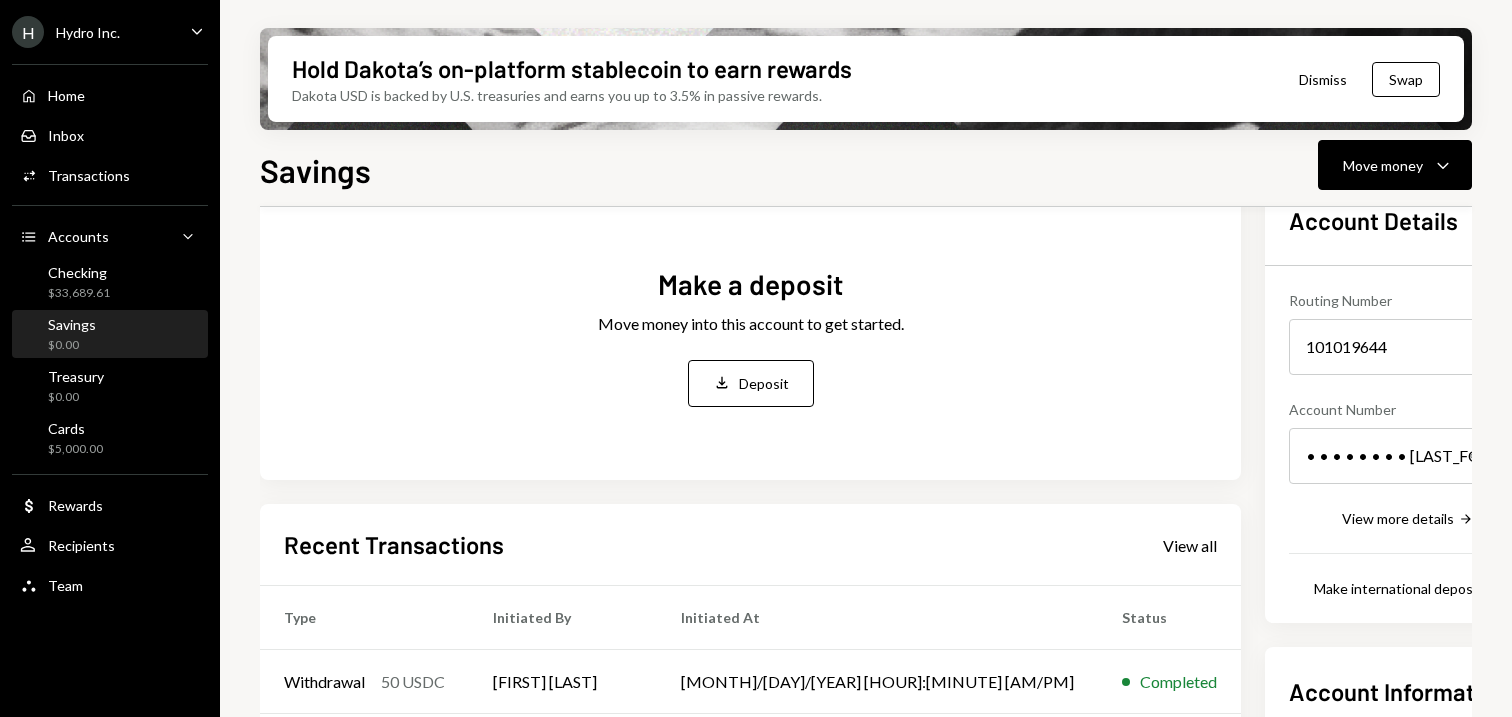 scroll, scrollTop: 103, scrollLeft: 0, axis: vertical 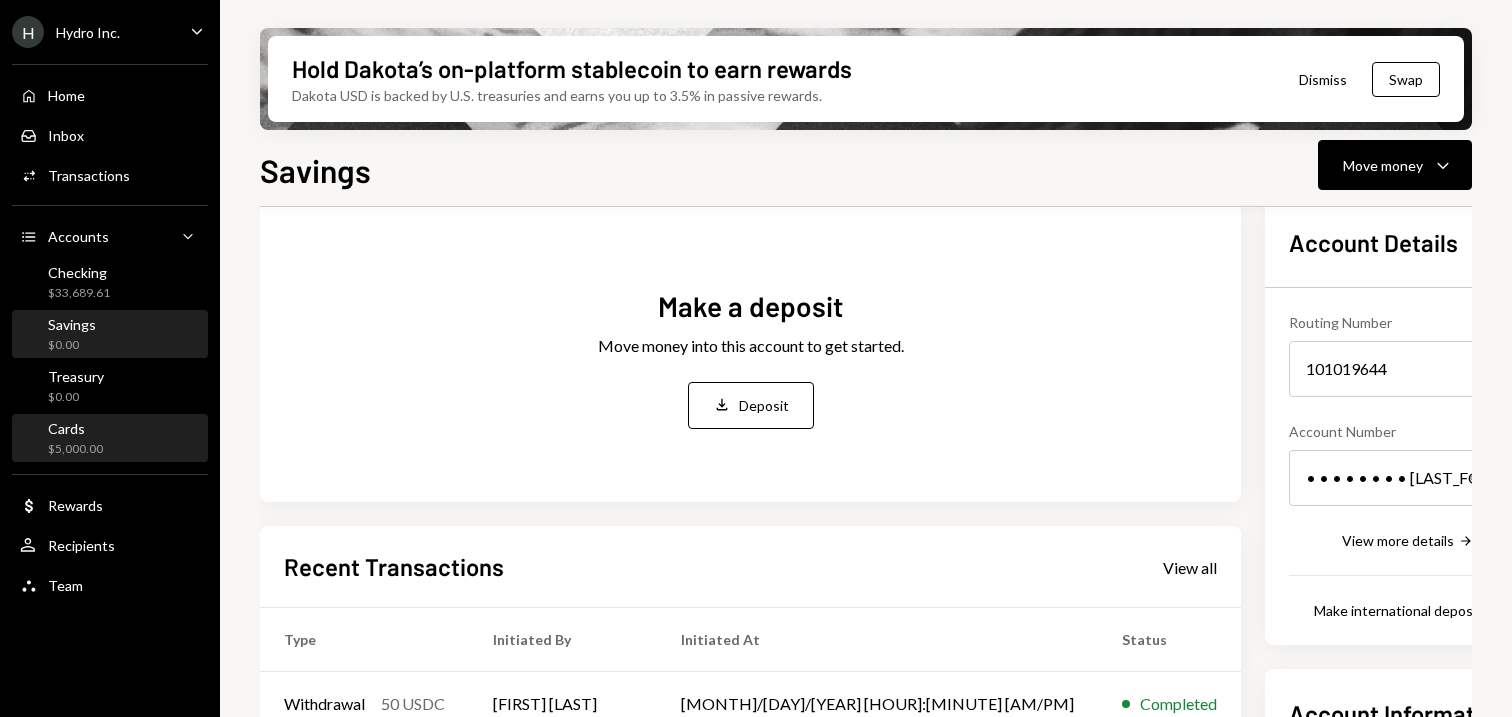 click on "Cards $5,000.00" at bounding box center [110, 439] 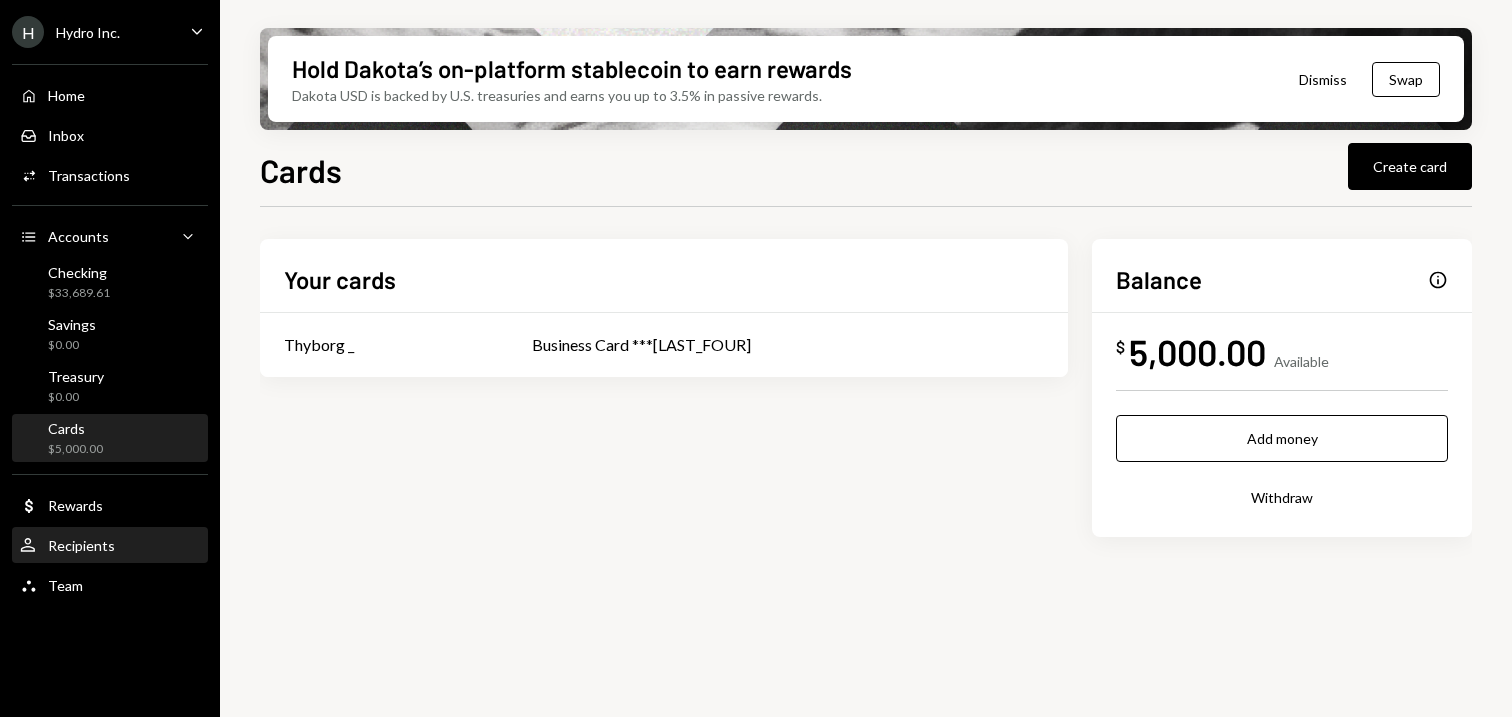 click on "Recipients" at bounding box center (81, 545) 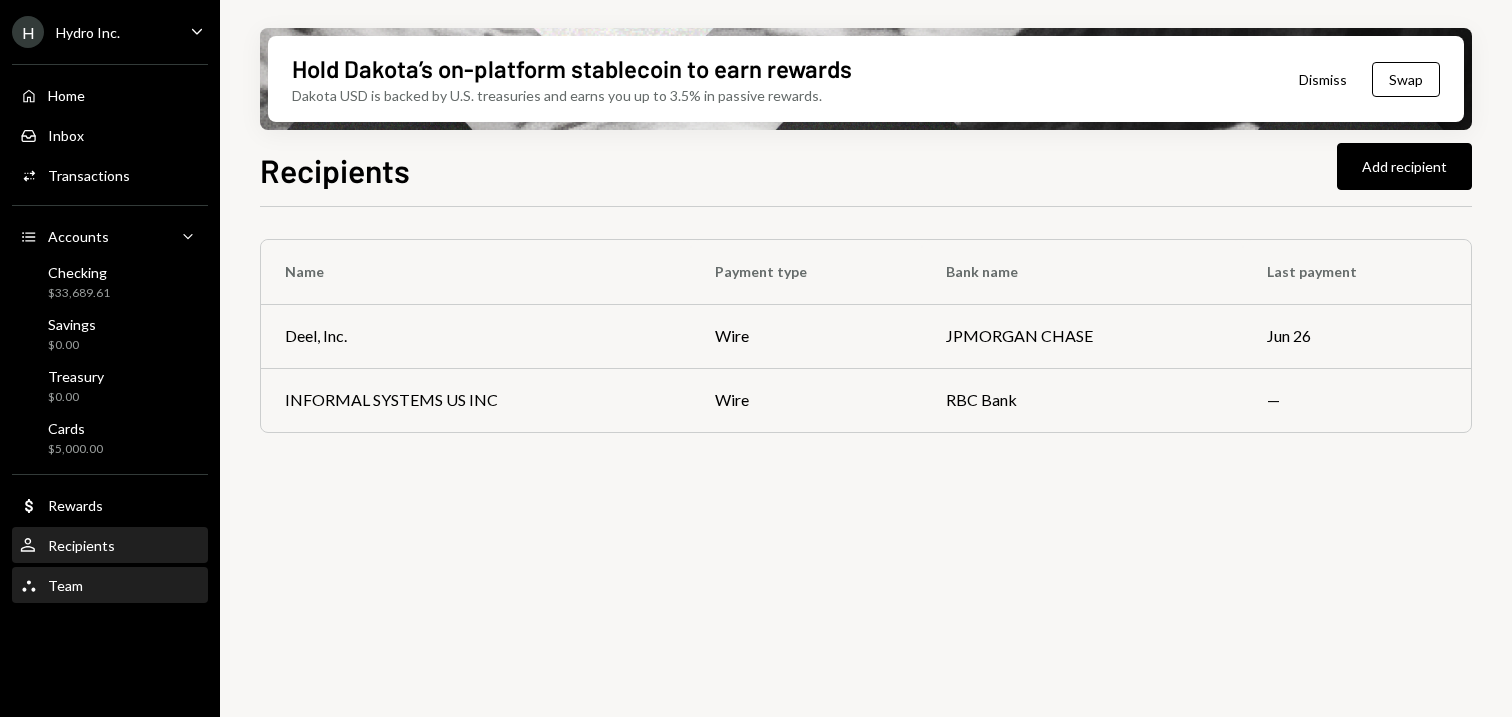 click on "Team Team" at bounding box center (110, 586) 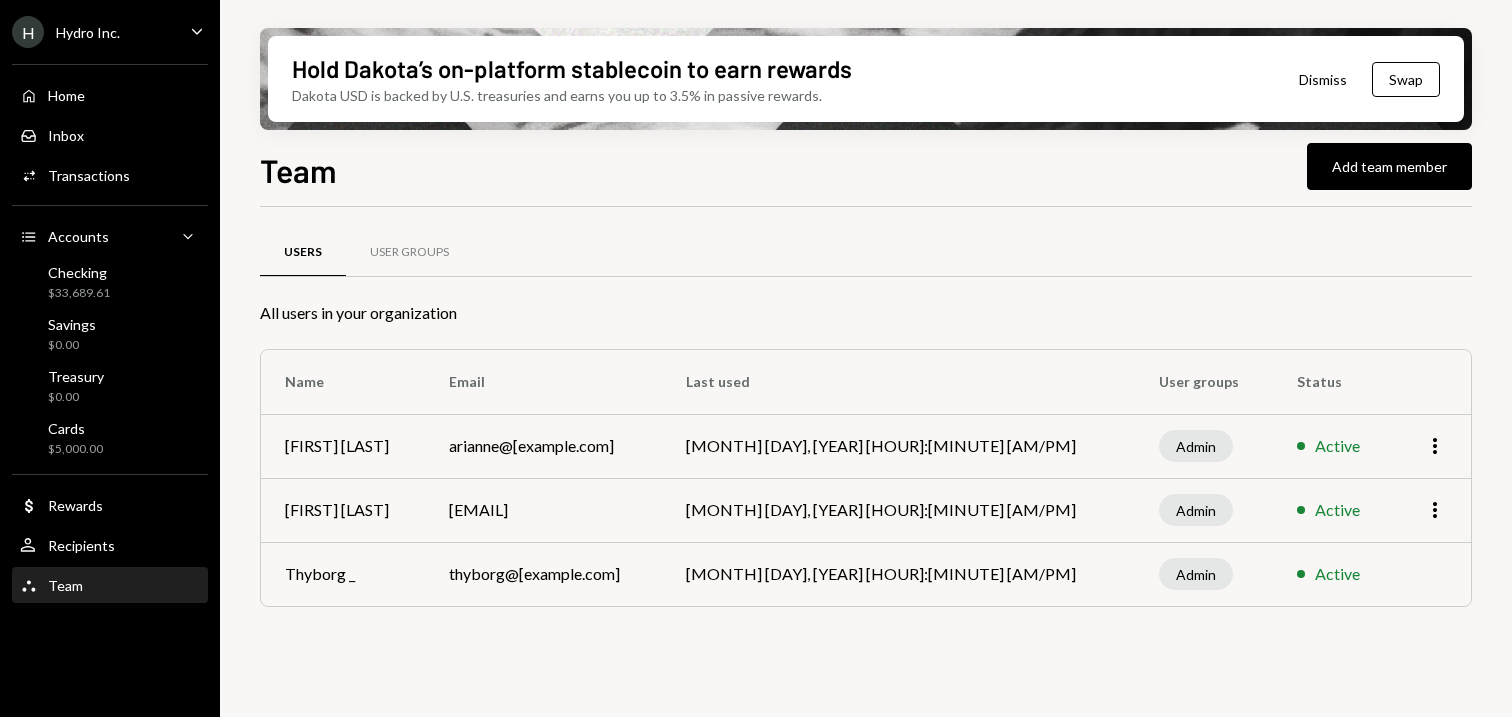 click on "Caret Down" at bounding box center (197, 31) 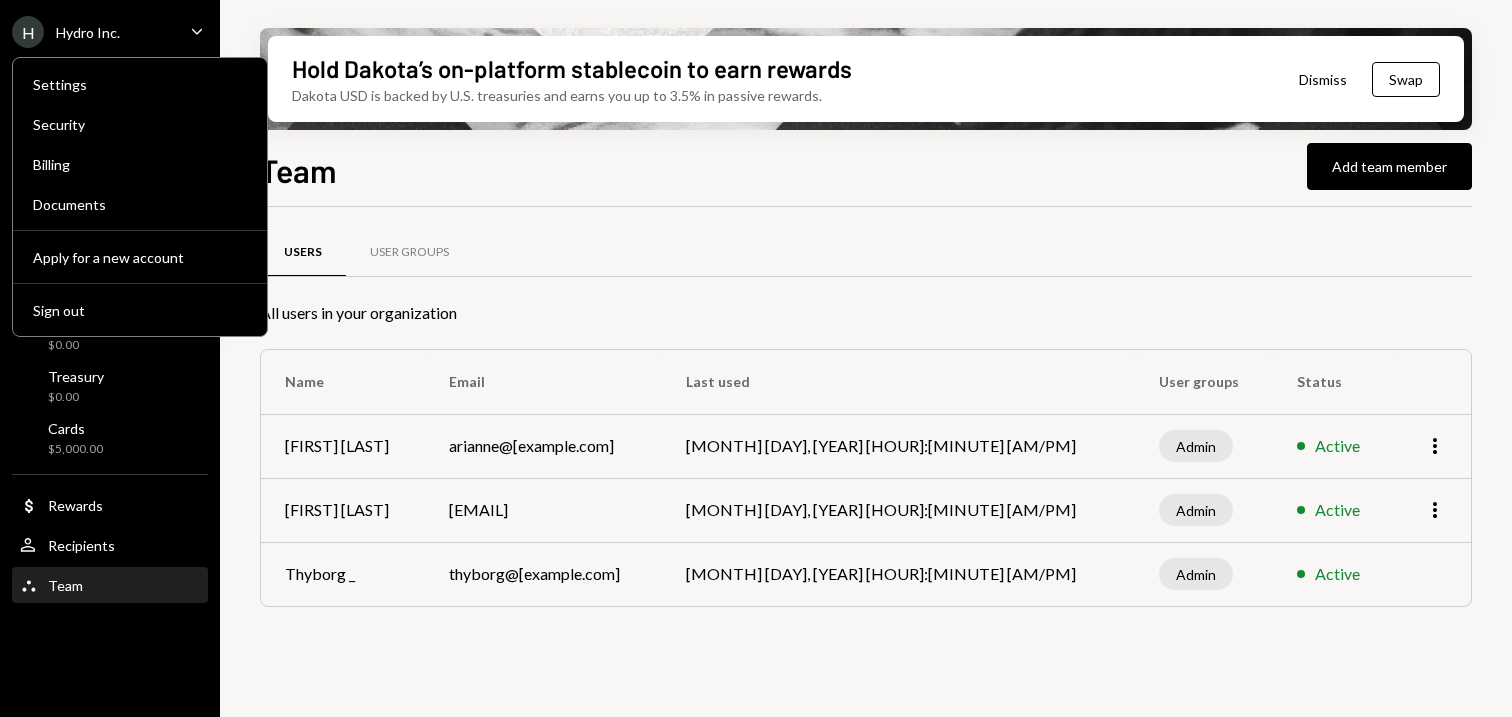 click on "Users User Groups All users in your organization Name Email Last used User groups Status Arianne Flemming arianne@informal.systems Jun 19, 2025 11:13 AM Admin Active More Saronraj Pakiyanathan raj@informal.systems Jul 9, 2025 11:26 AM Admin Active More Thyborg _ thyborg@informal.systems Jul 9, 2025 6:26 PM Admin Active" at bounding box center [866, 427] 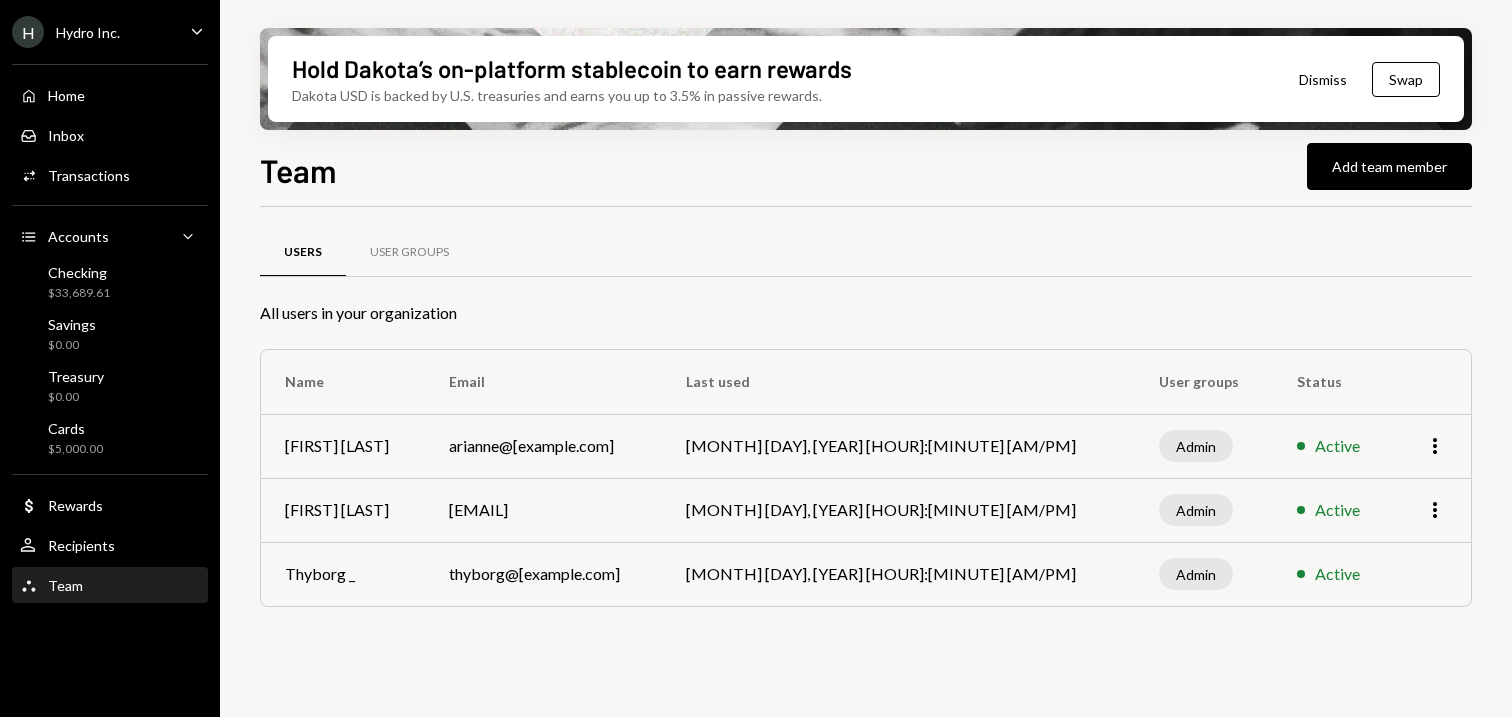 click on "[EMAIL]" at bounding box center [543, 446] 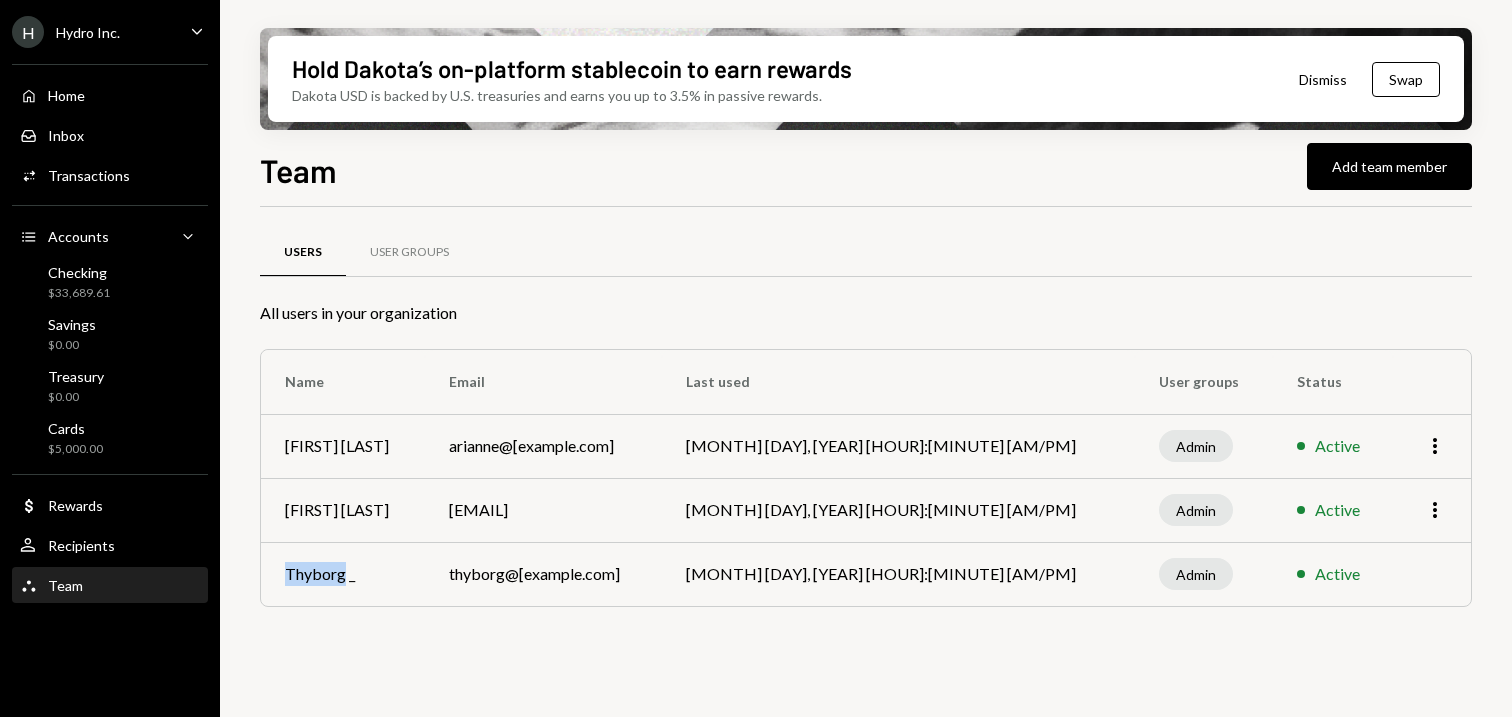 click on "Thyborg _" at bounding box center (343, 446) 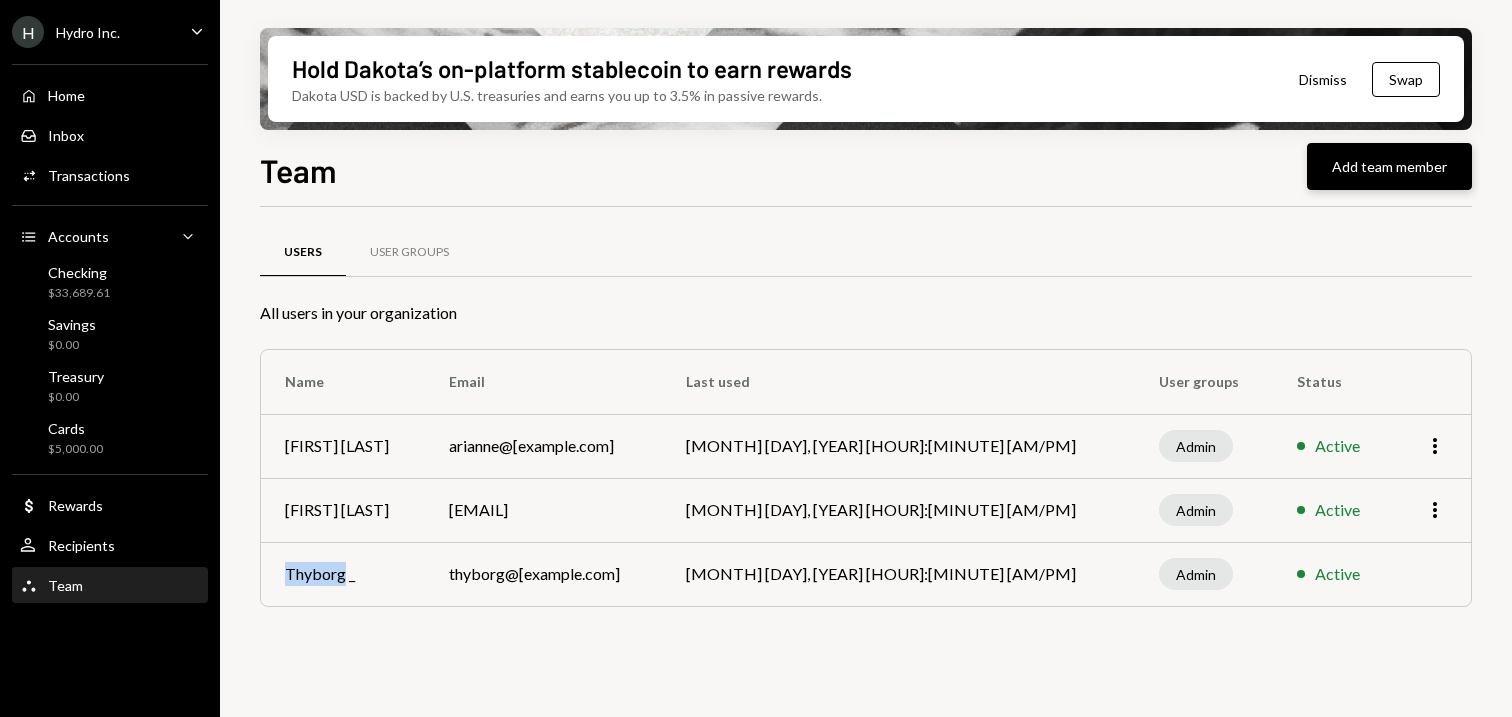 click on "Add team member" at bounding box center (1389, 166) 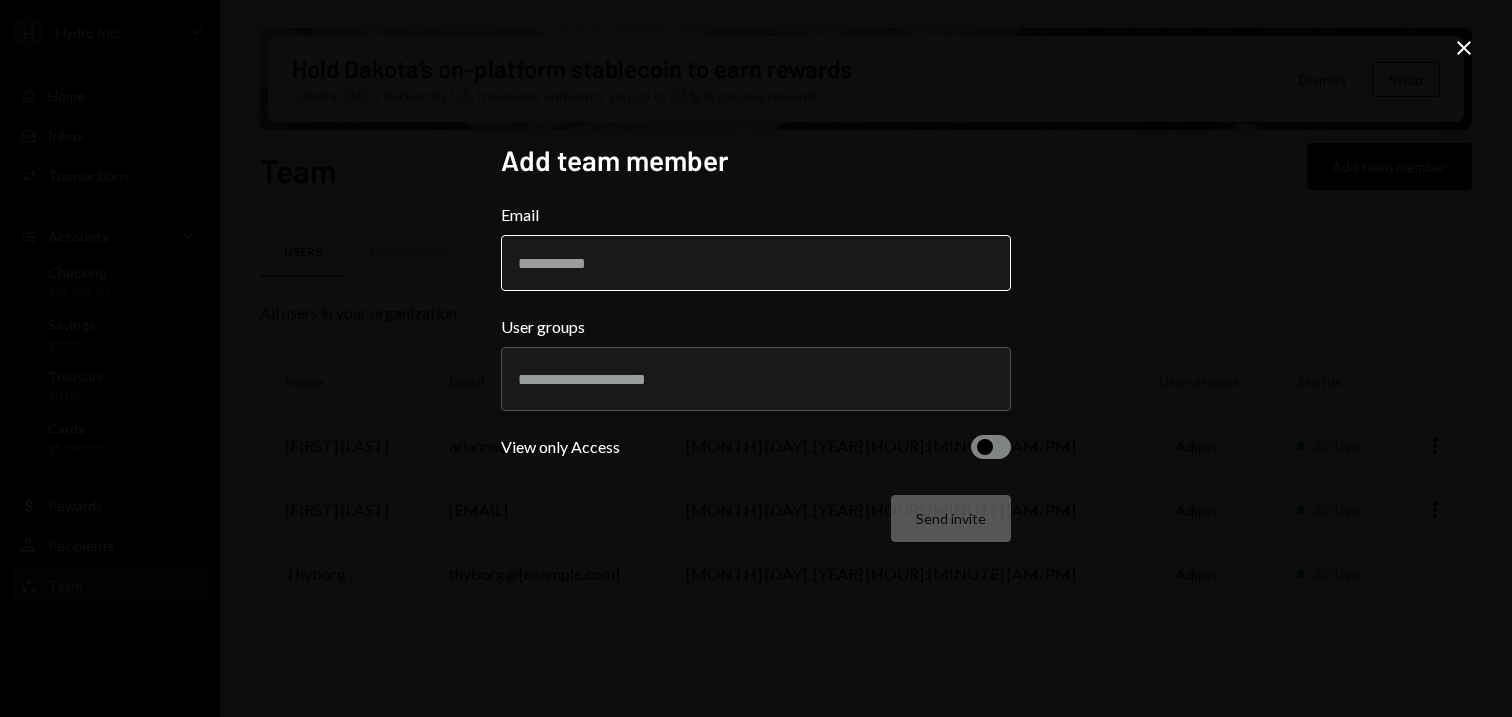 click on "Email" at bounding box center [756, 263] 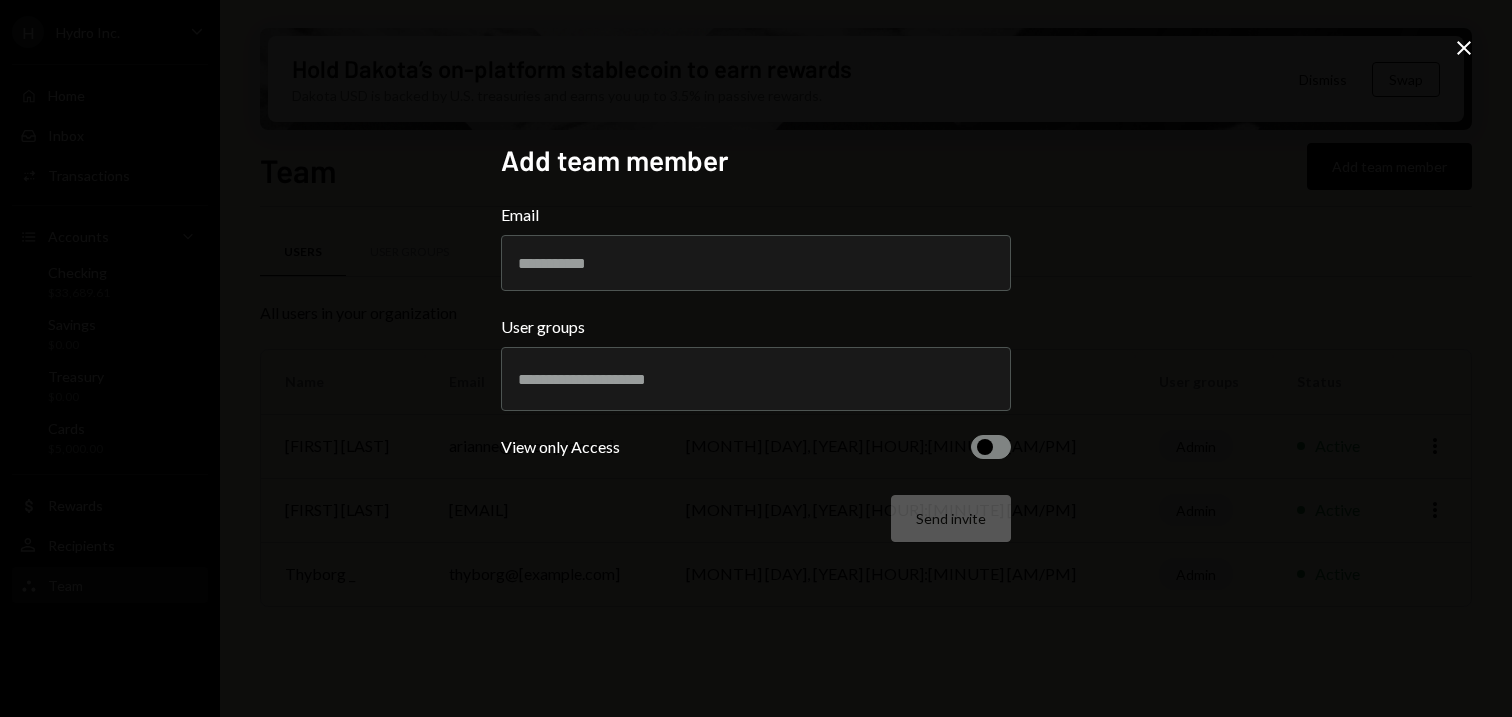type on "**********" 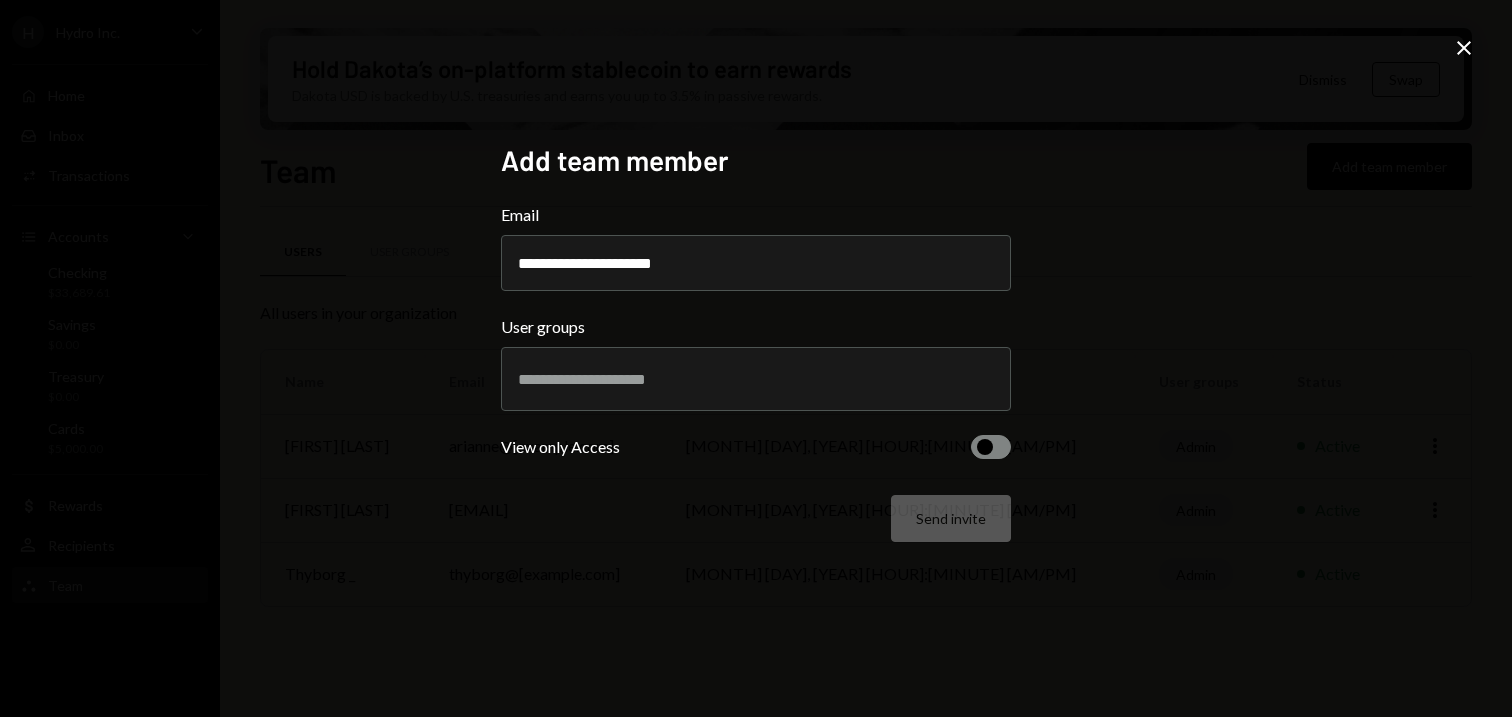 click at bounding box center (991, 447) 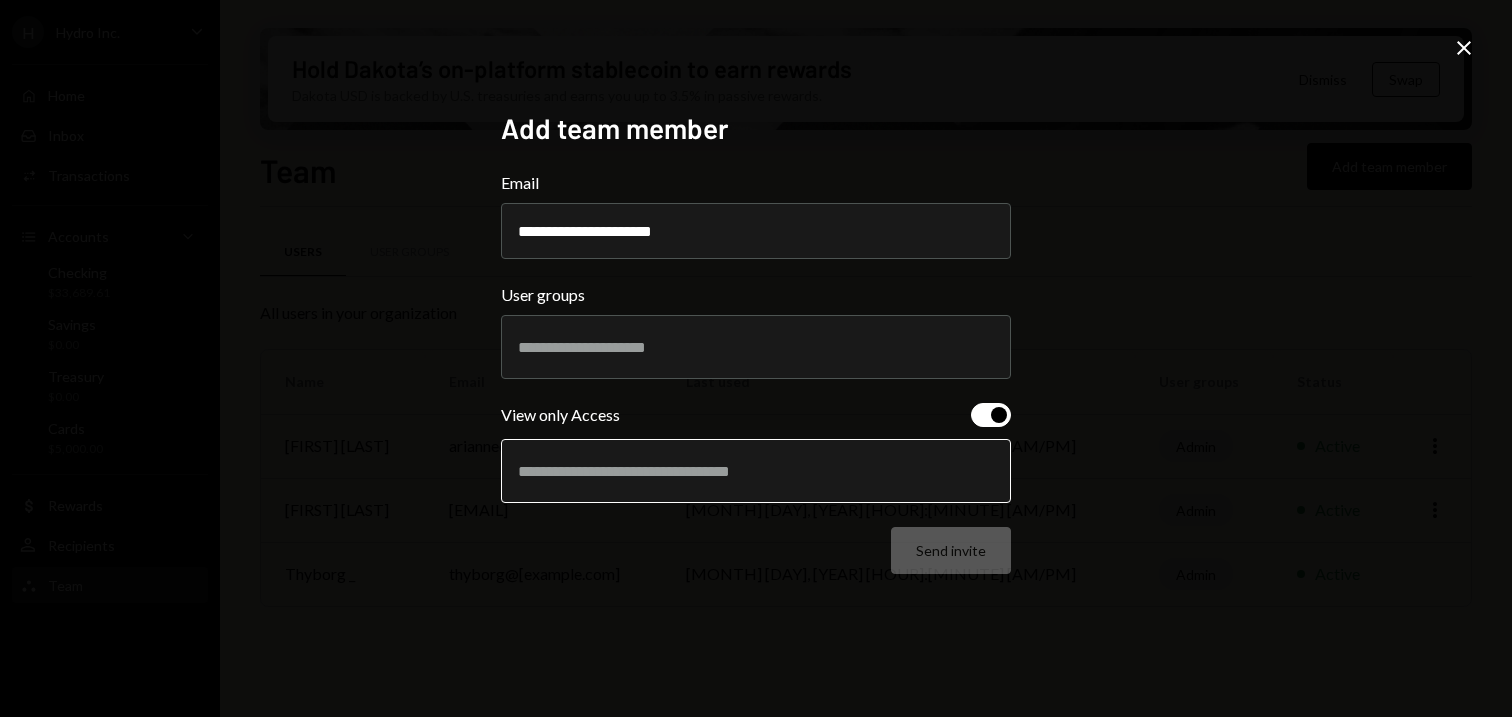 click at bounding box center [756, 471] 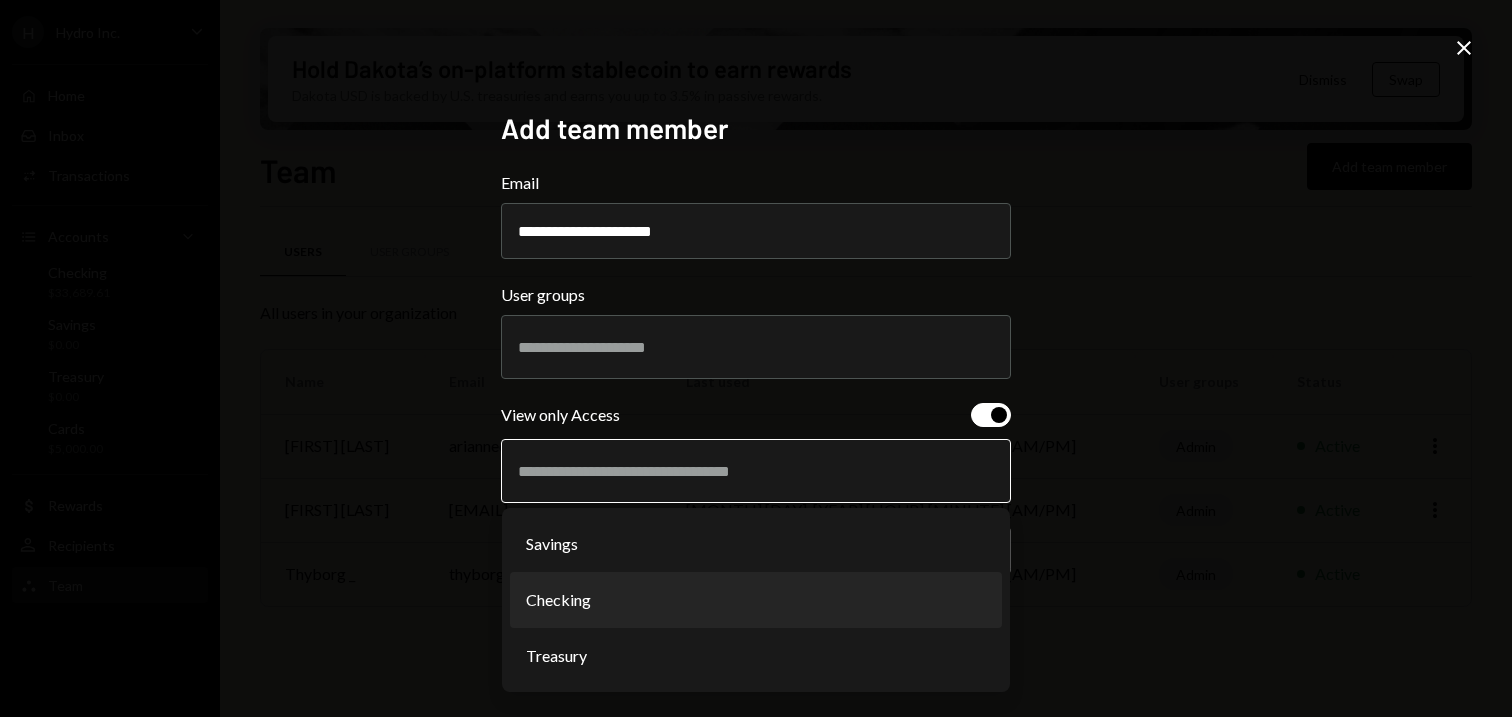 click on "Checking" at bounding box center [756, 600] 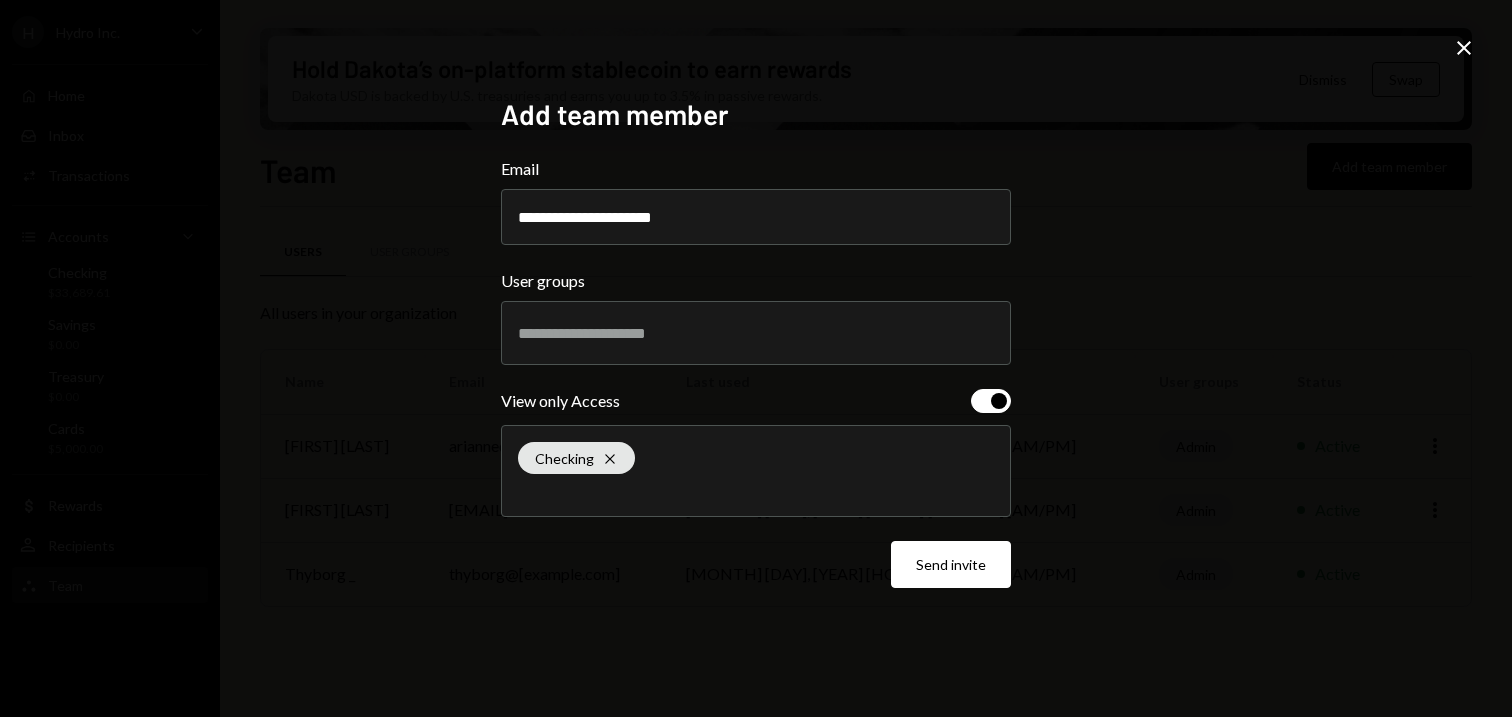 click at bounding box center (1464, 48) 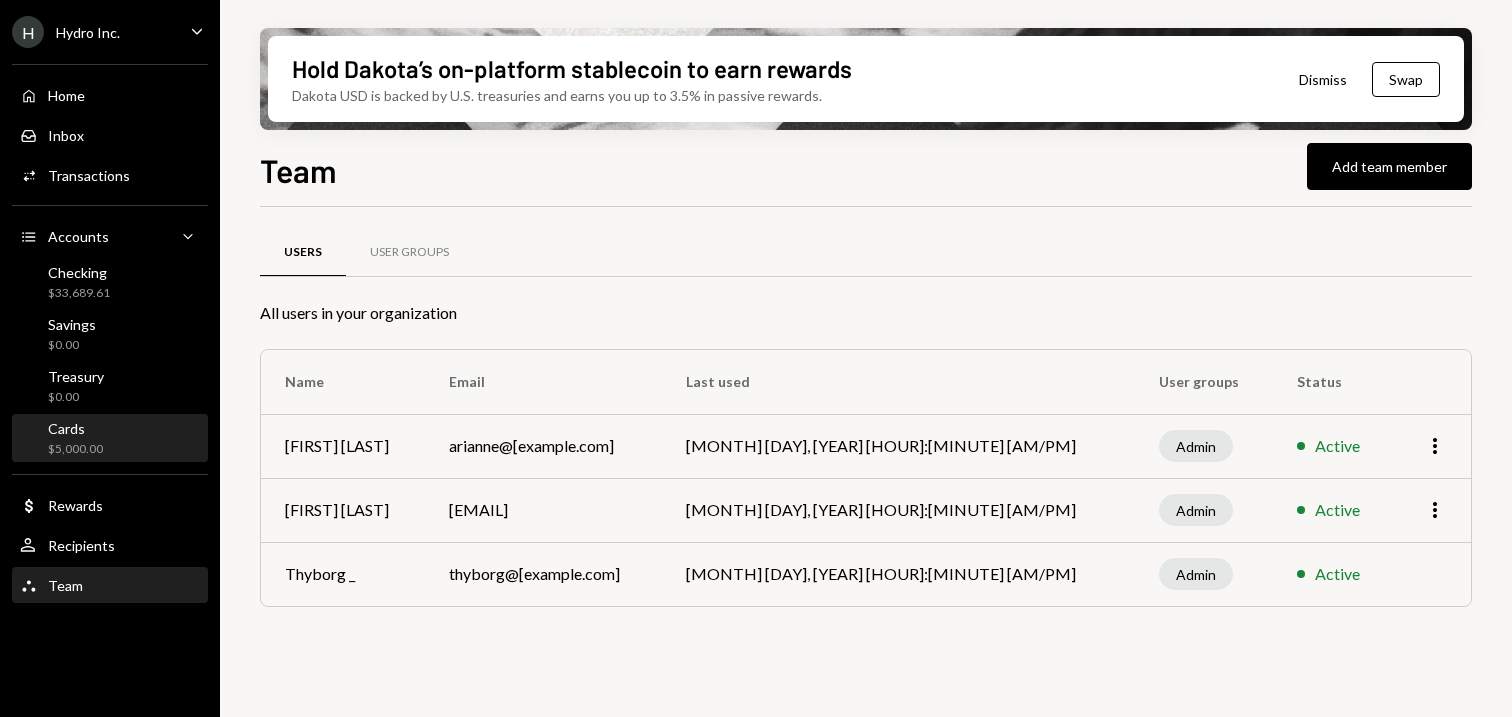click on "Cards $5,000.00" at bounding box center [75, 439] 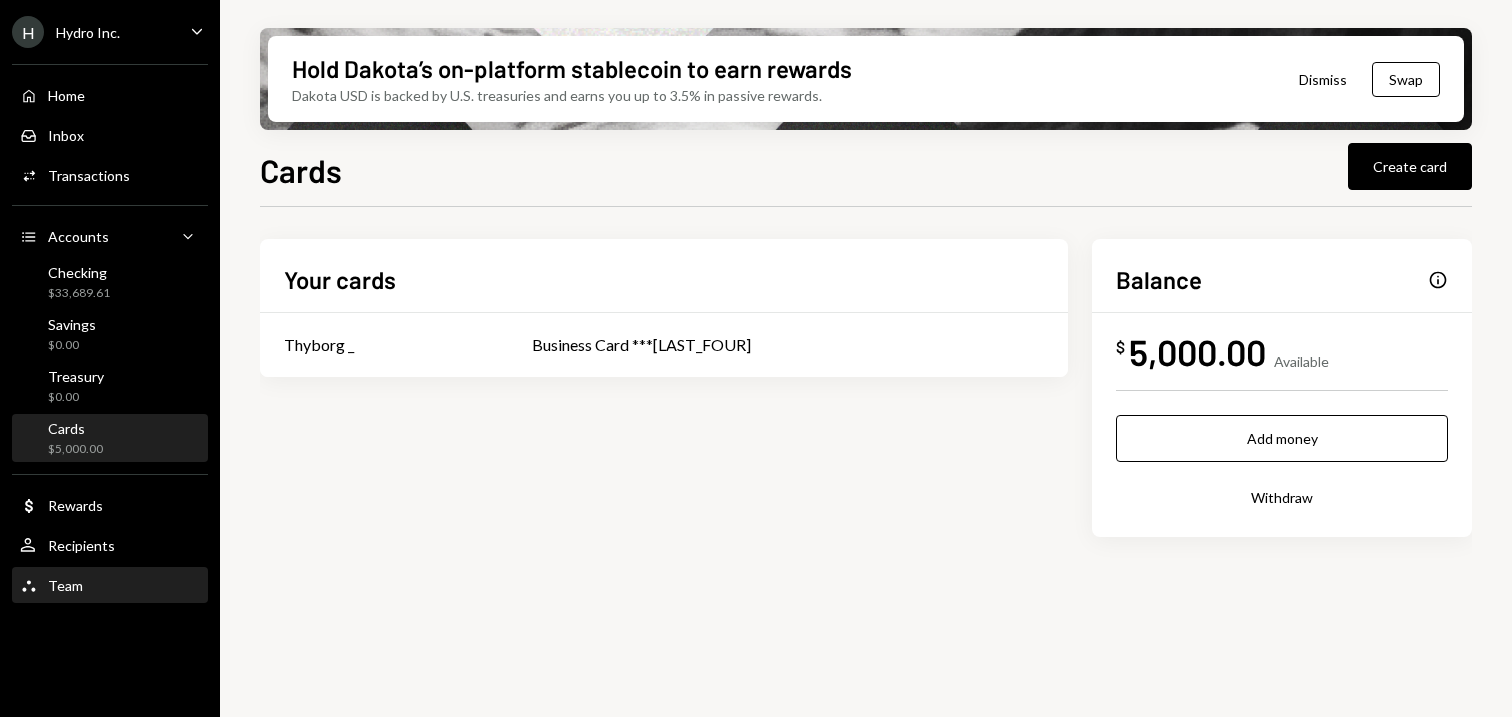 click on "Team Team" at bounding box center [110, 586] 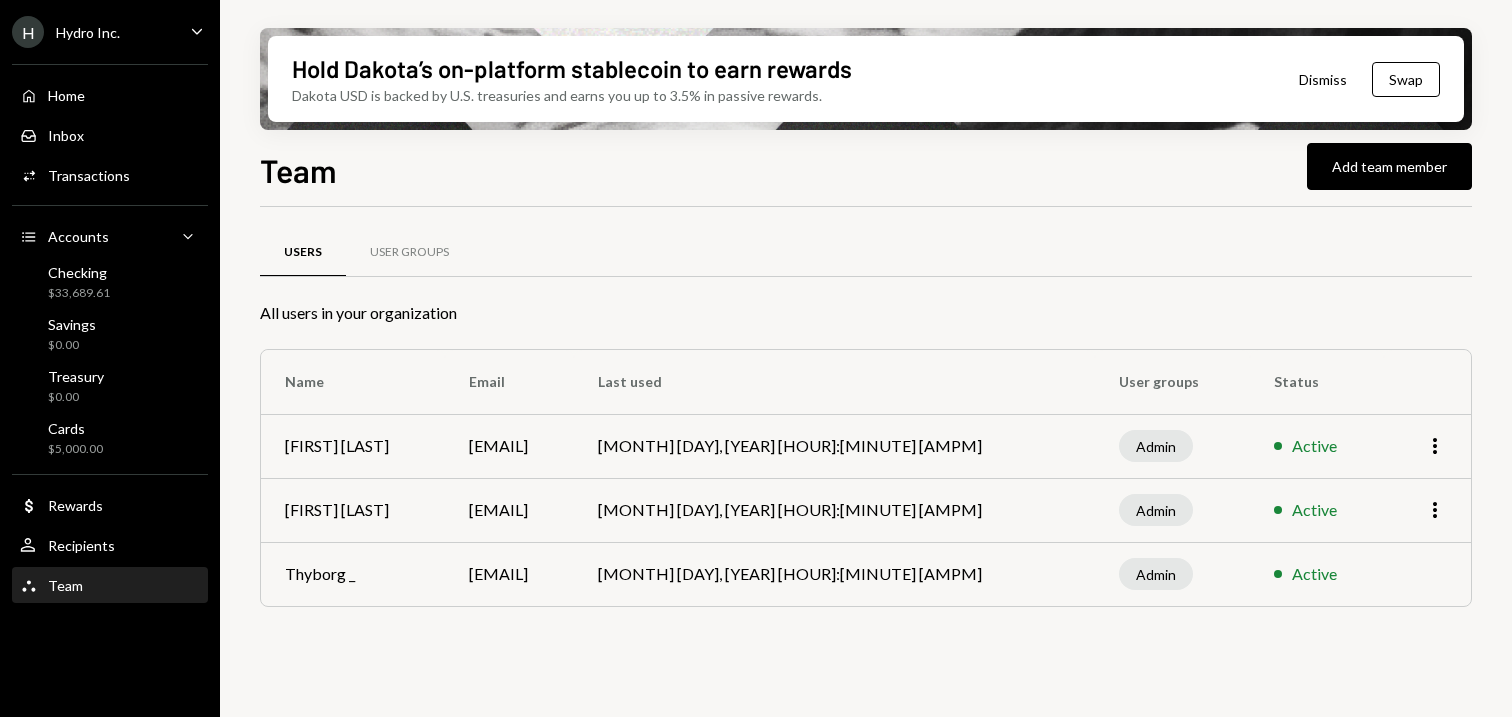 scroll, scrollTop: 0, scrollLeft: 0, axis: both 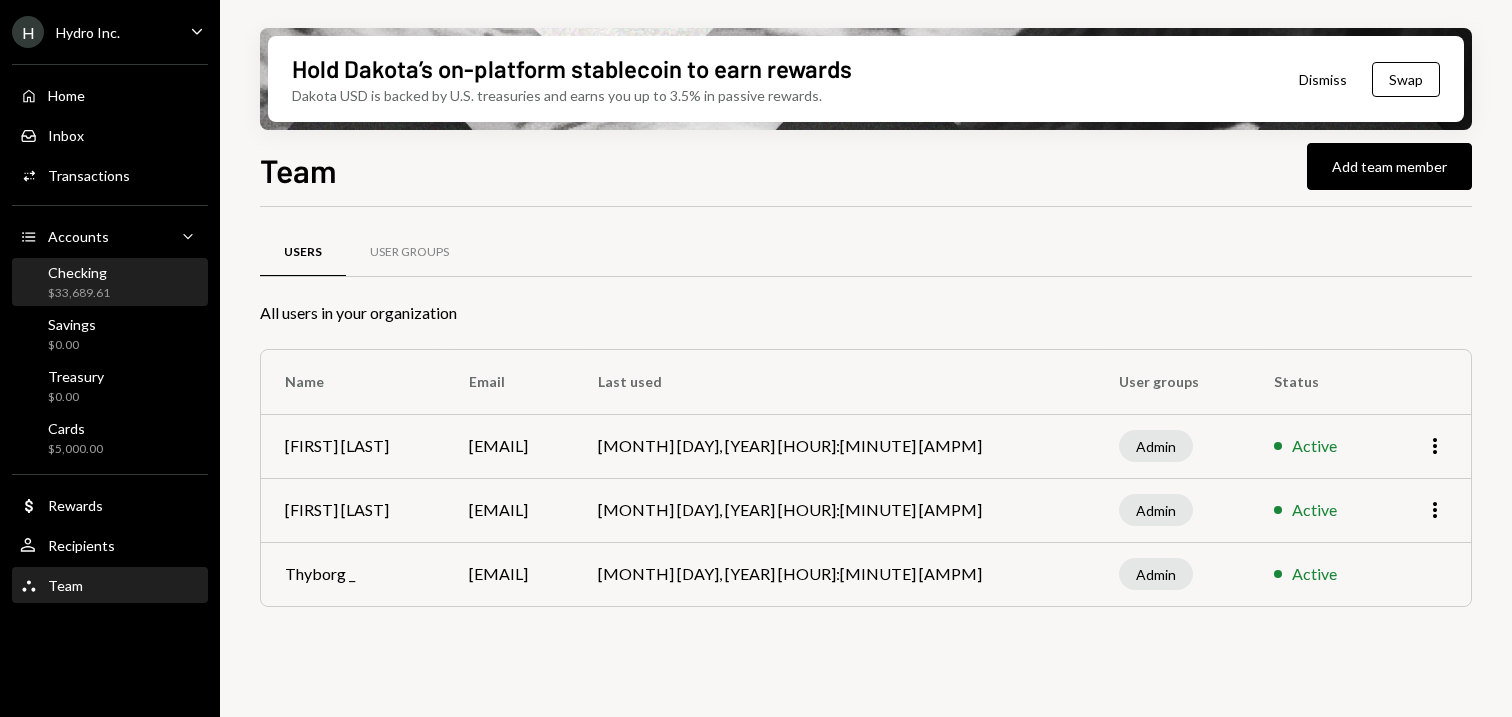 click on "$33,689.61" at bounding box center (79, 293) 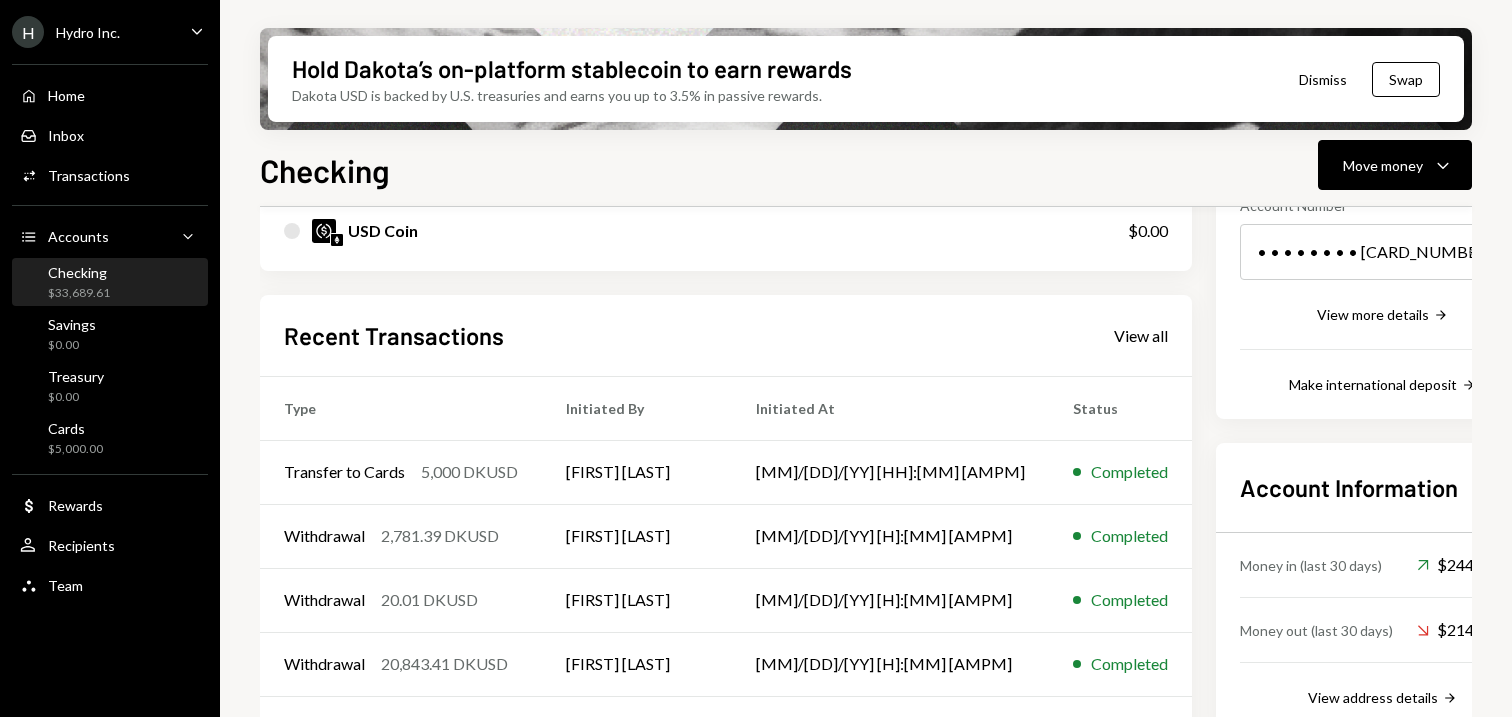 scroll, scrollTop: 345, scrollLeft: 0, axis: vertical 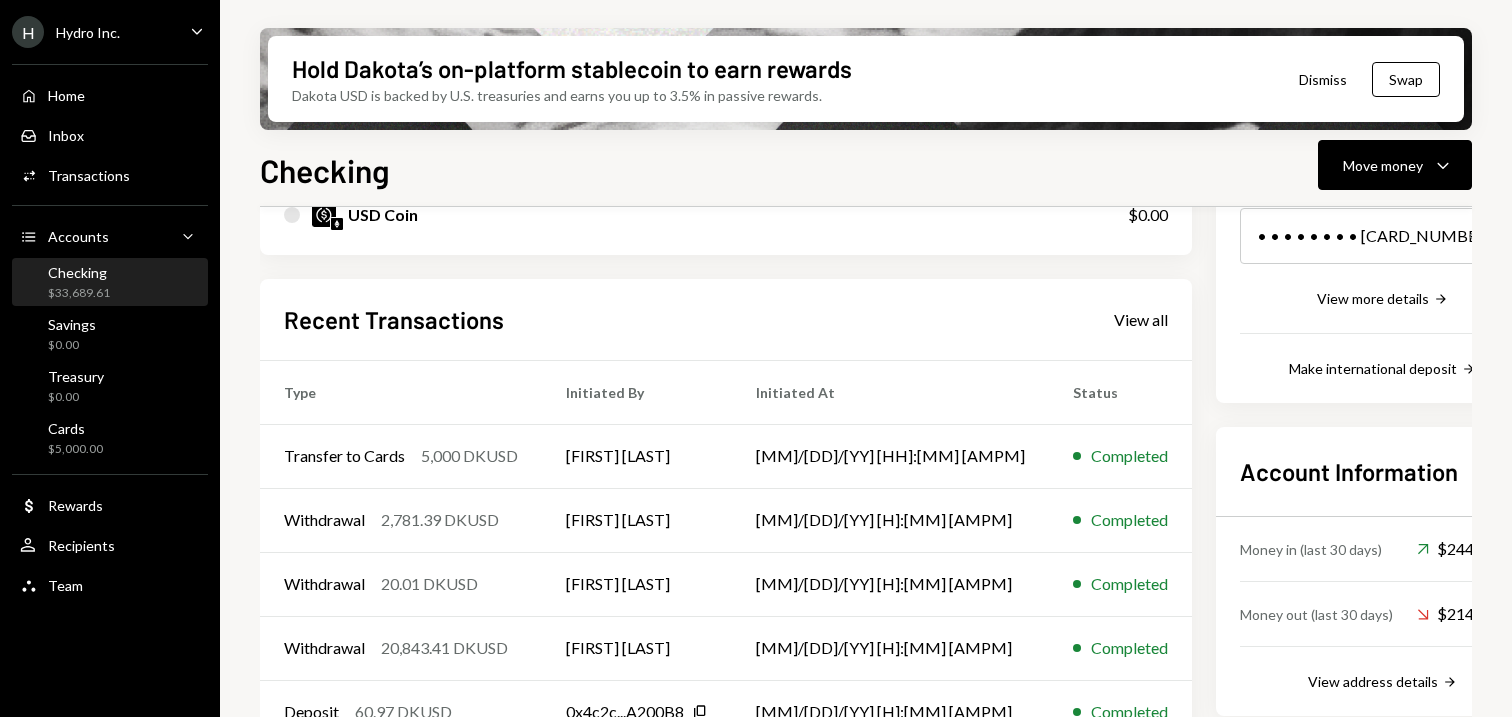 click on "Recent Transactions View all" at bounding box center (726, 319) 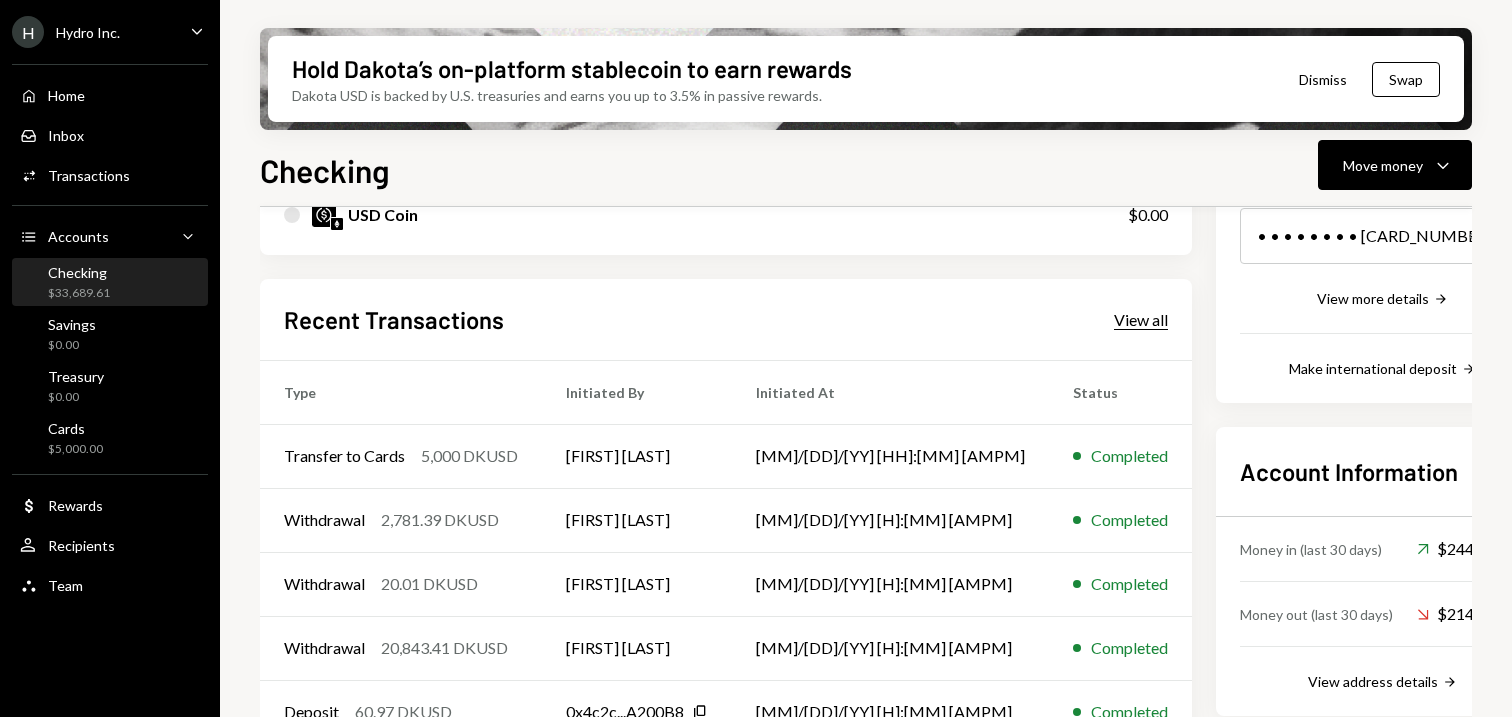 click on "View all" at bounding box center (1141, 320) 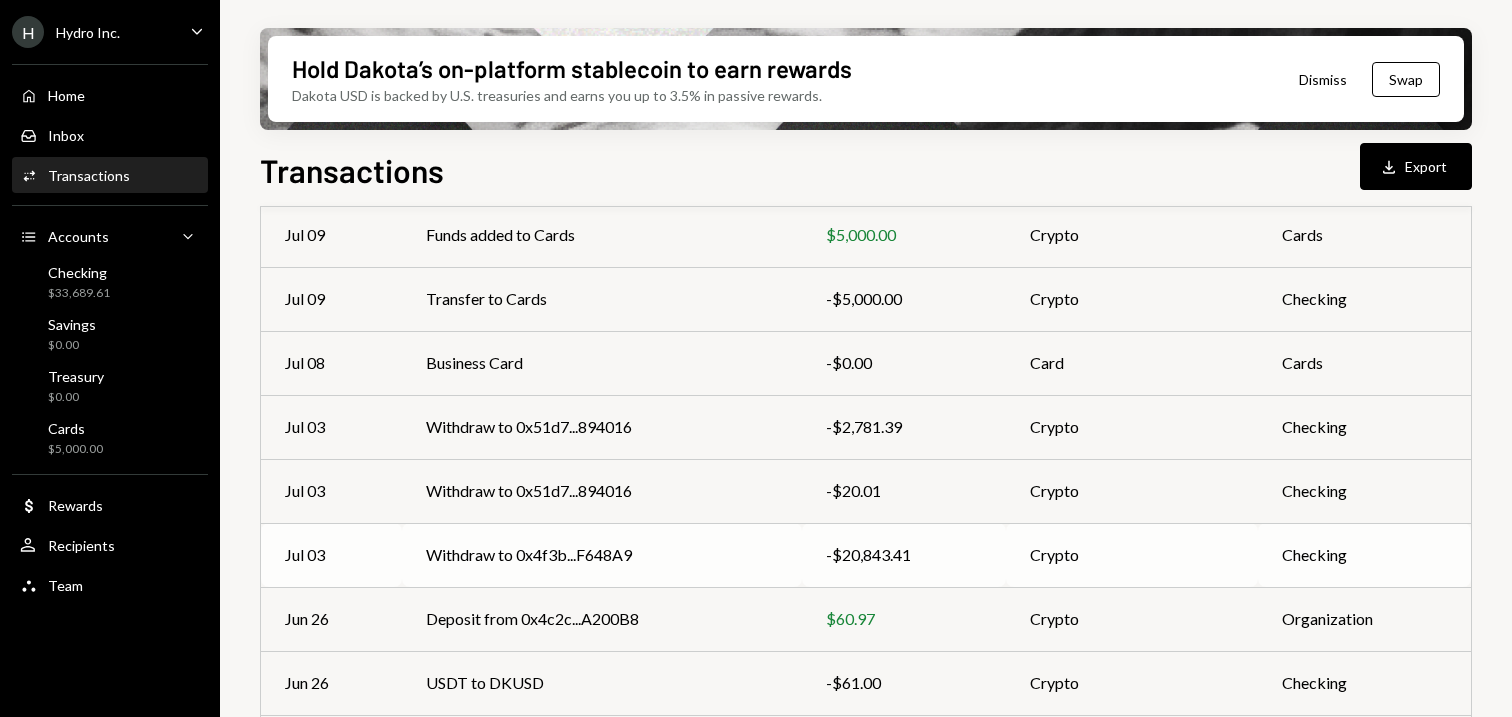 scroll, scrollTop: 250, scrollLeft: 0, axis: vertical 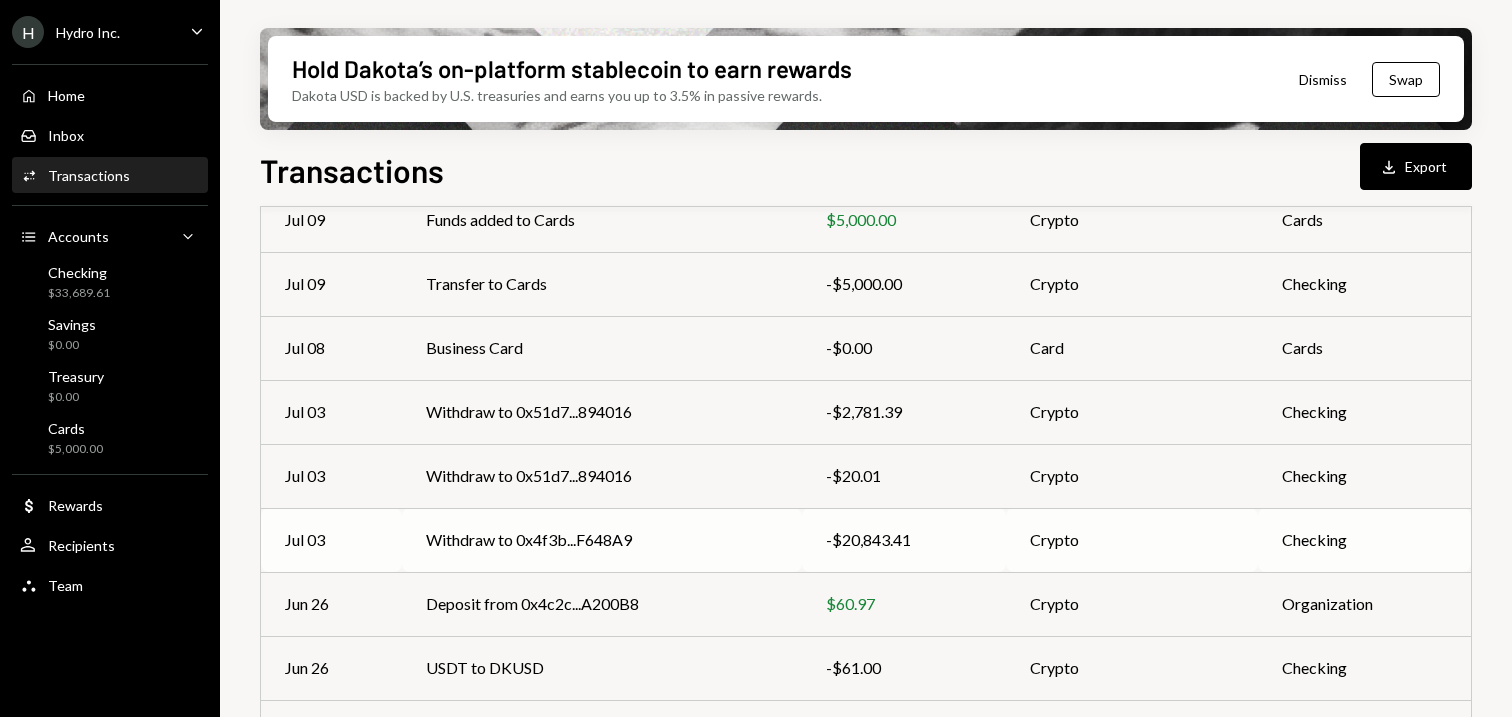 click on "Withdraw to 0x4f3b...F648A9" at bounding box center [602, 220] 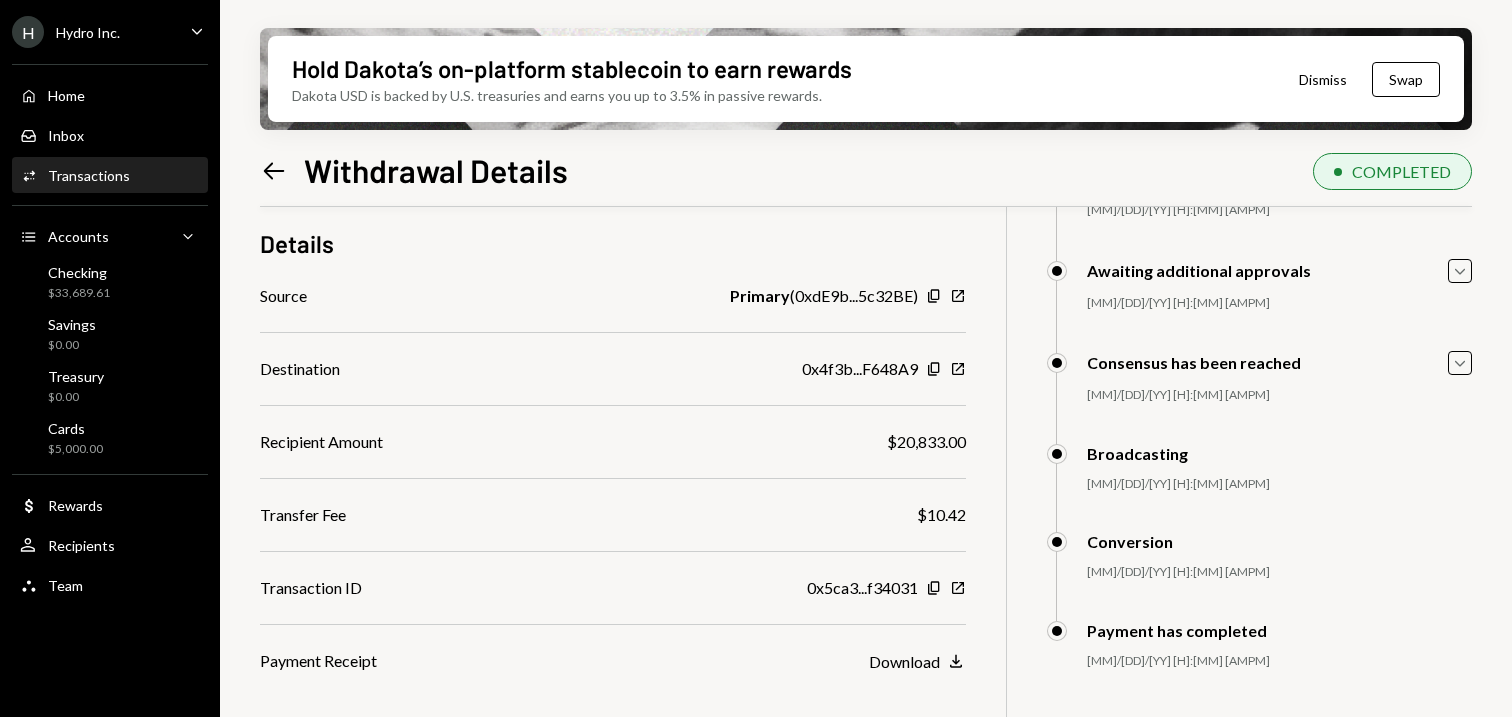 scroll, scrollTop: 132, scrollLeft: 0, axis: vertical 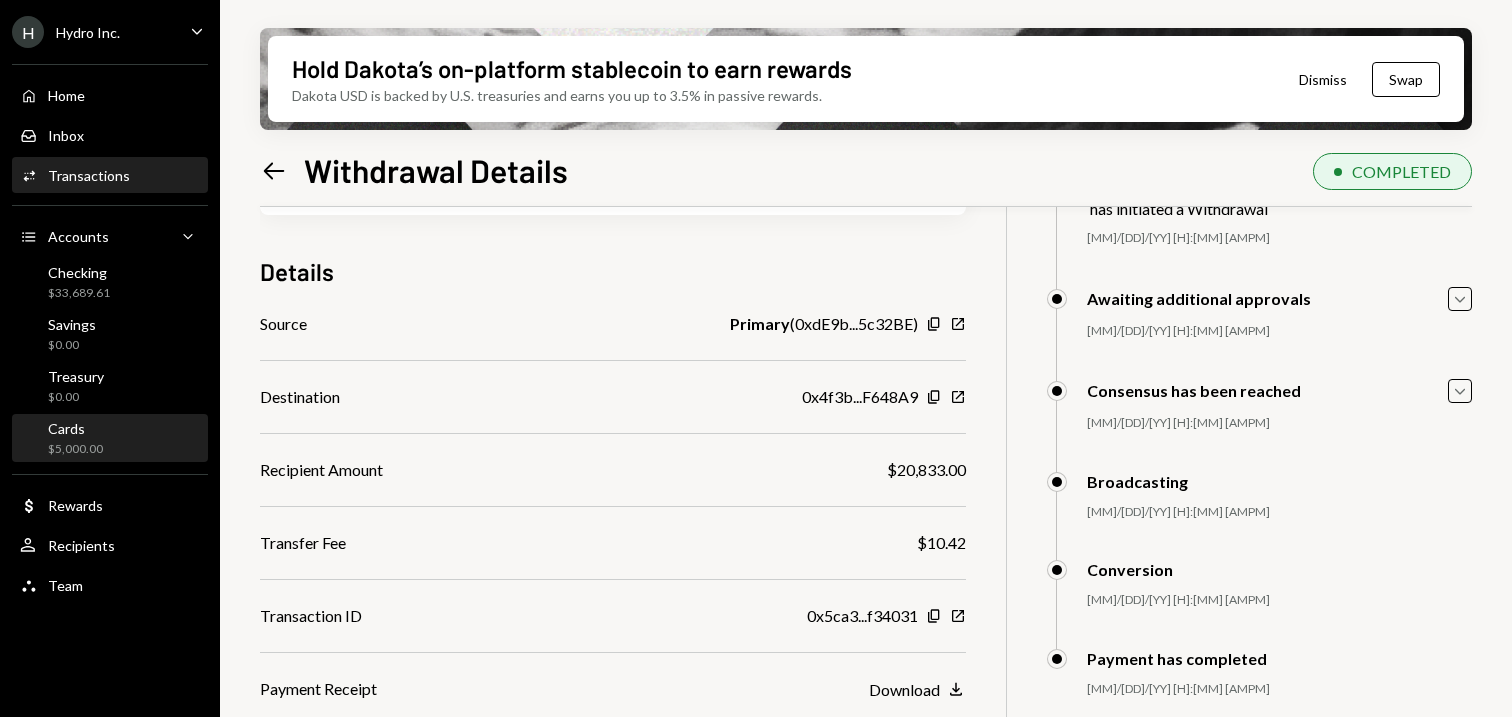 click on "$5,000.00" at bounding box center [75, 449] 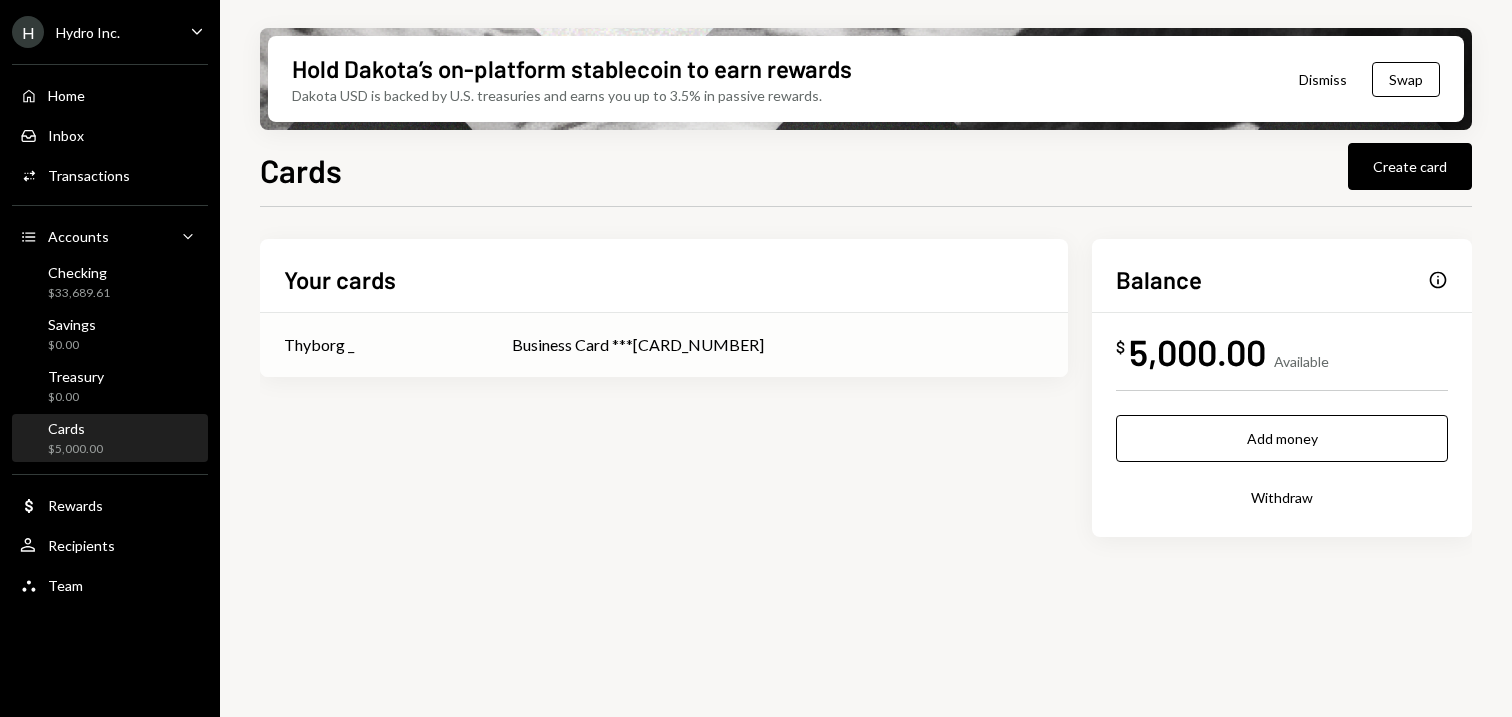 click on "Business Card  ***[CARD_NUMBER]" at bounding box center [319, 345] 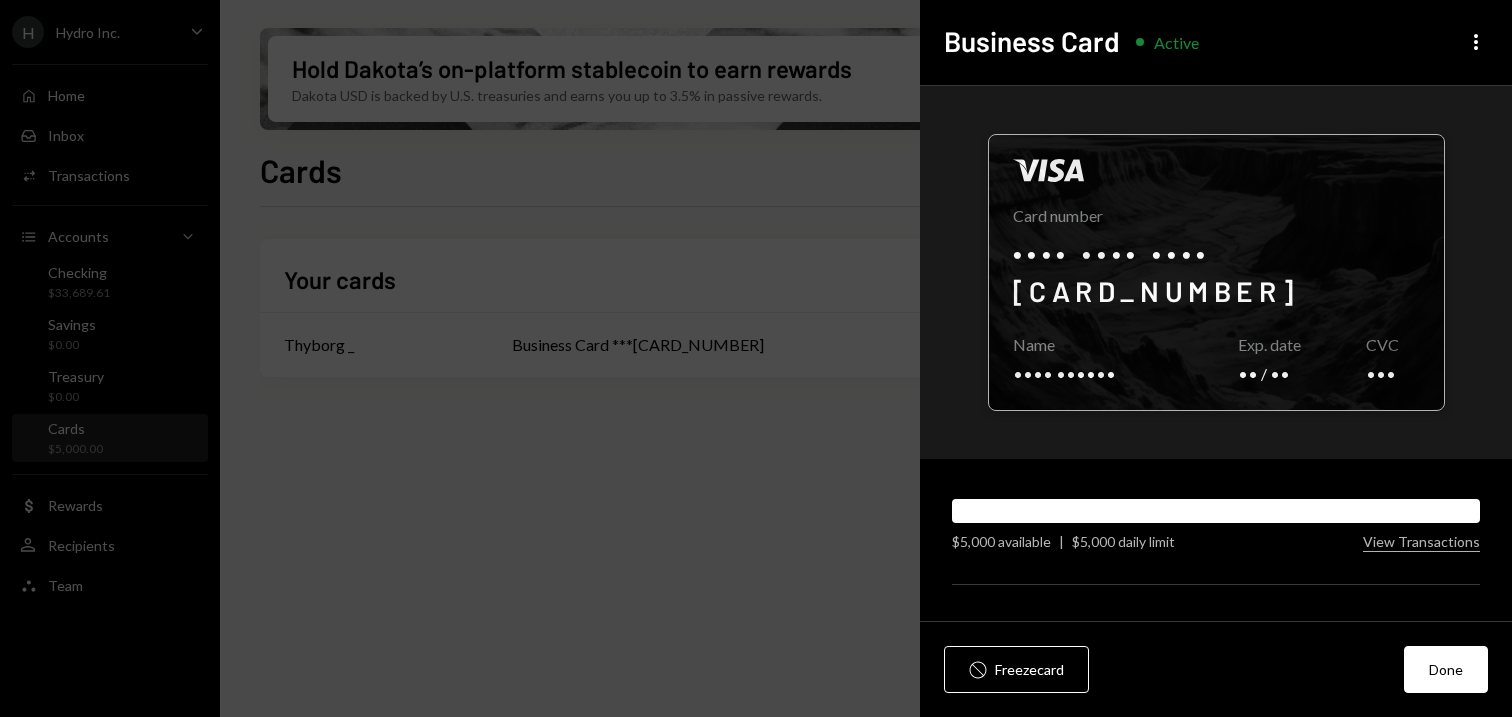 click at bounding box center (1216, 272) 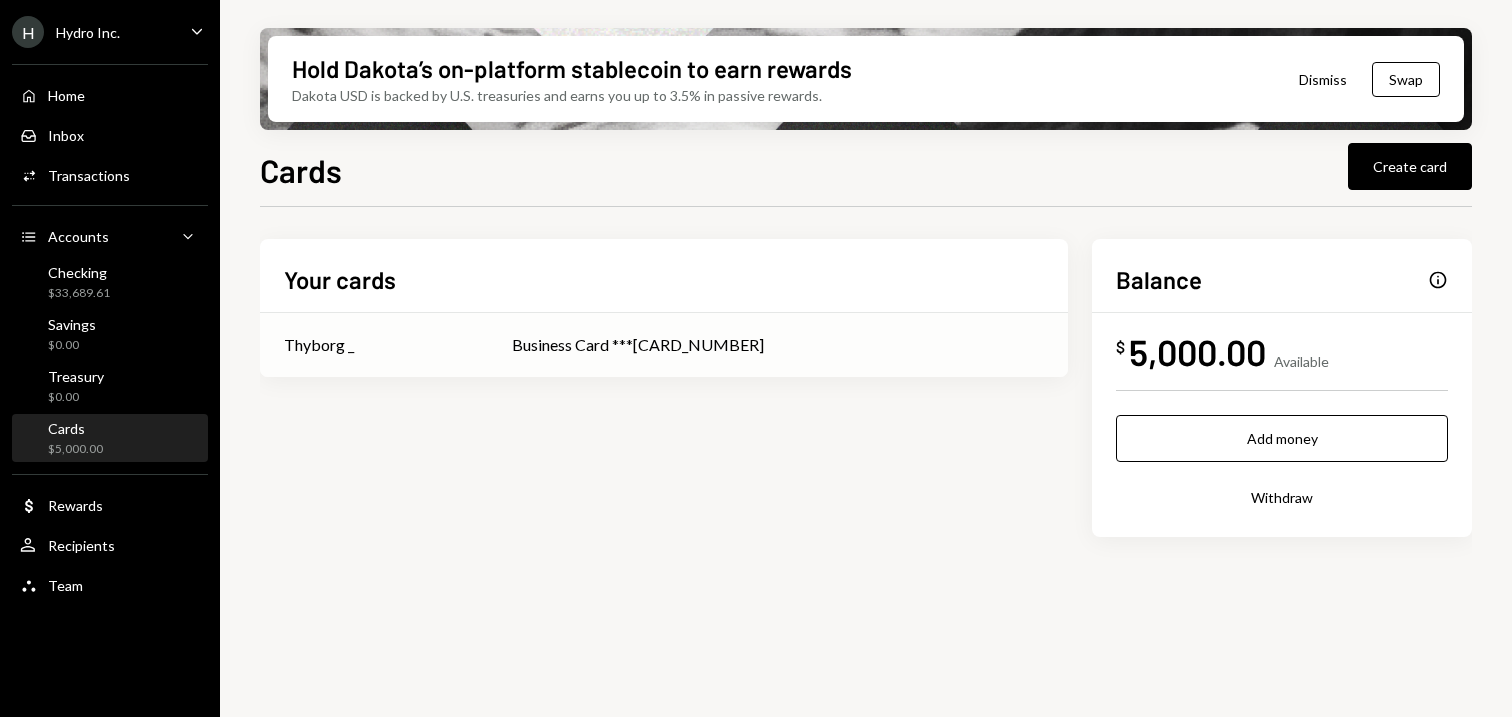 click on "Thyborg _" at bounding box center [374, 345] 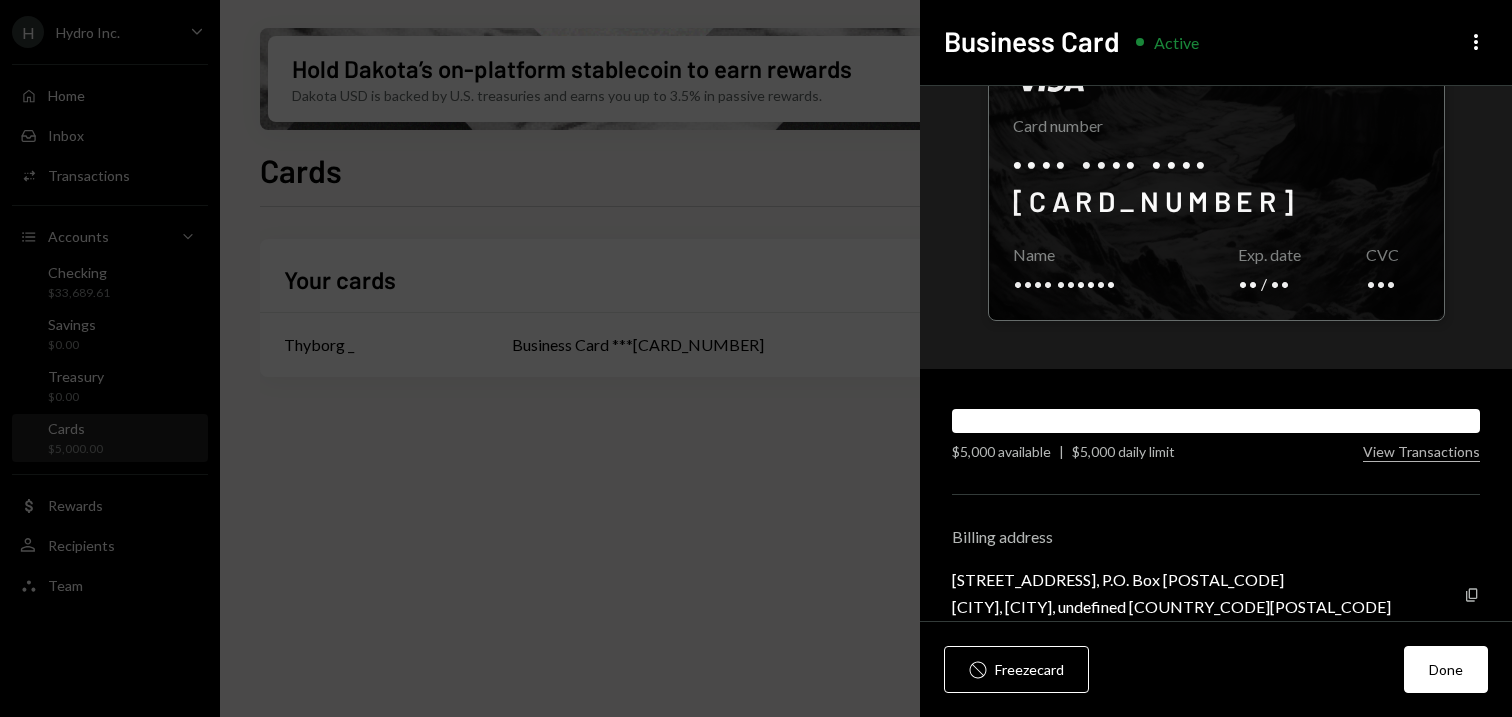 scroll, scrollTop: 84, scrollLeft: 0, axis: vertical 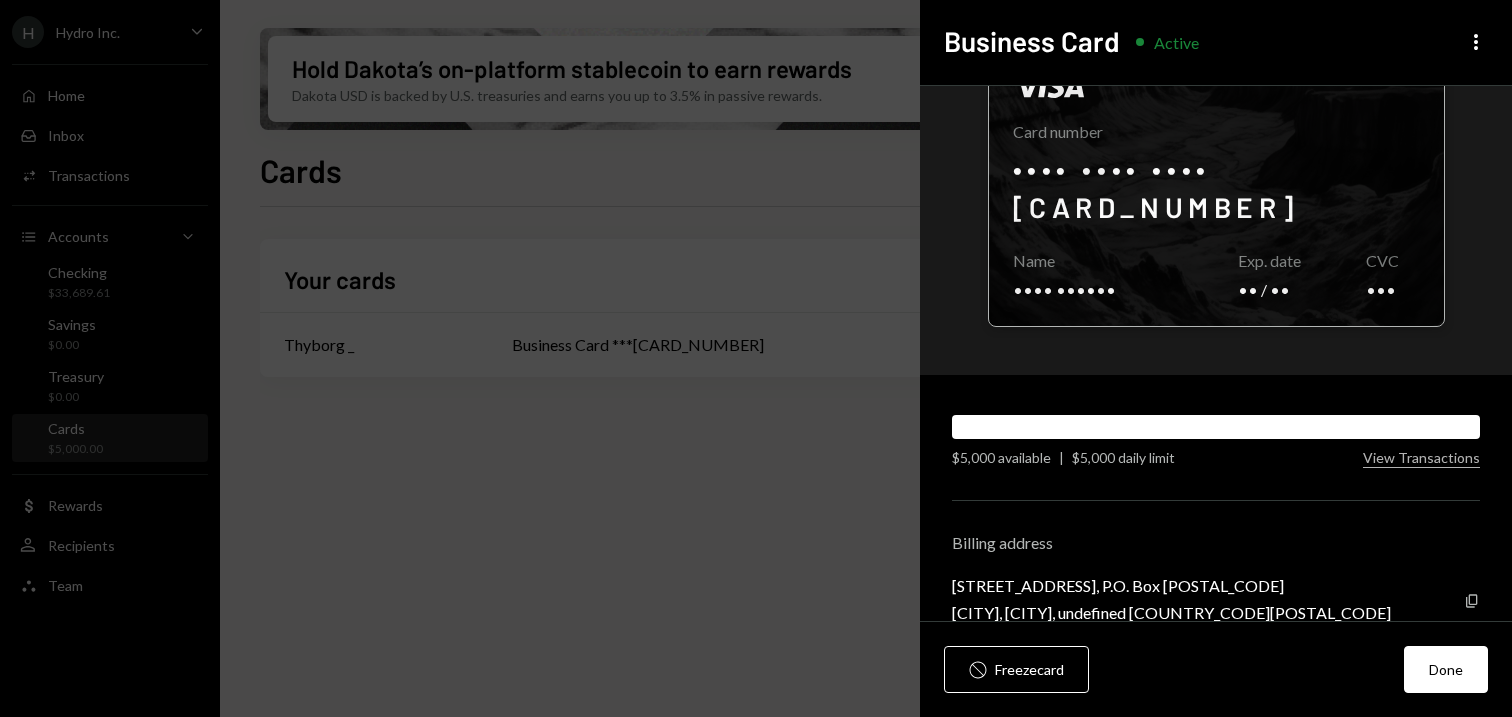 click at bounding box center (1216, 188) 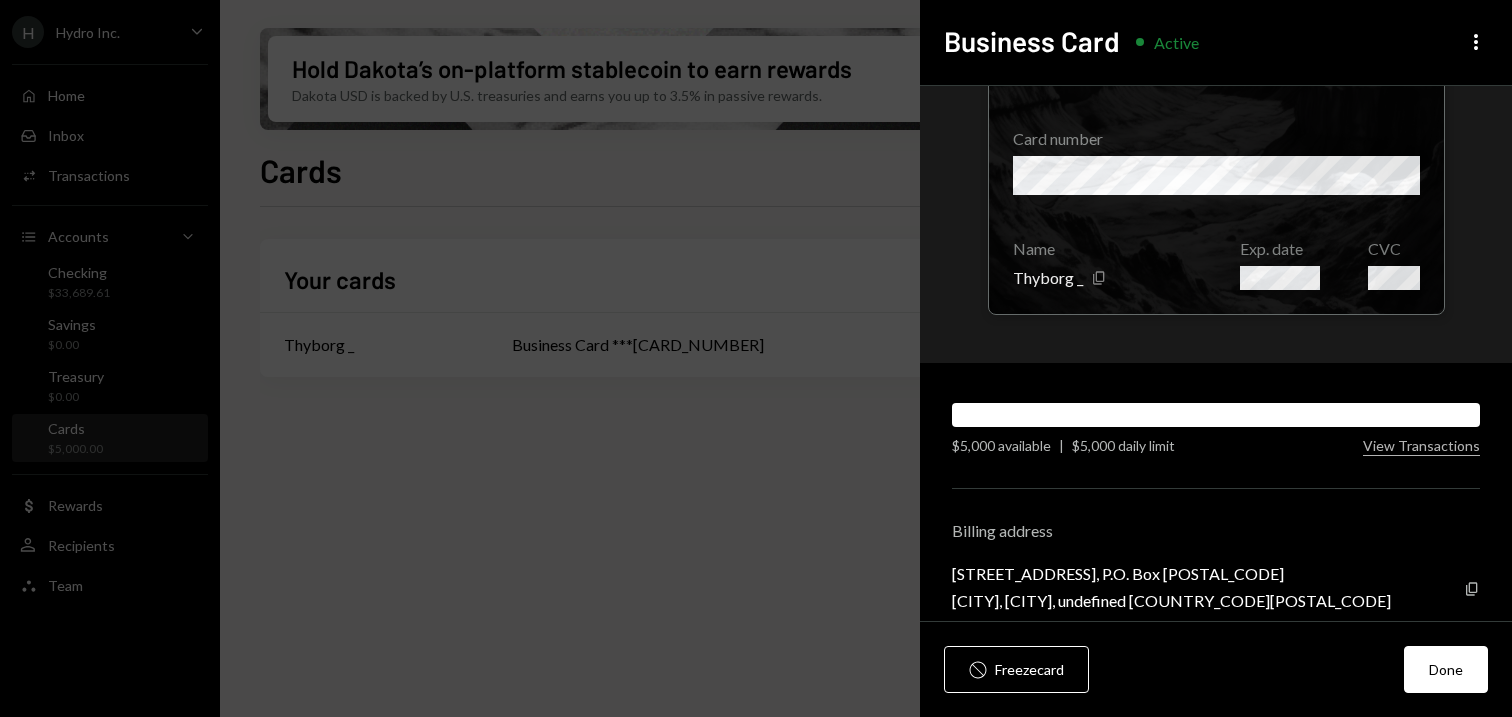 scroll, scrollTop: 118, scrollLeft: 0, axis: vertical 